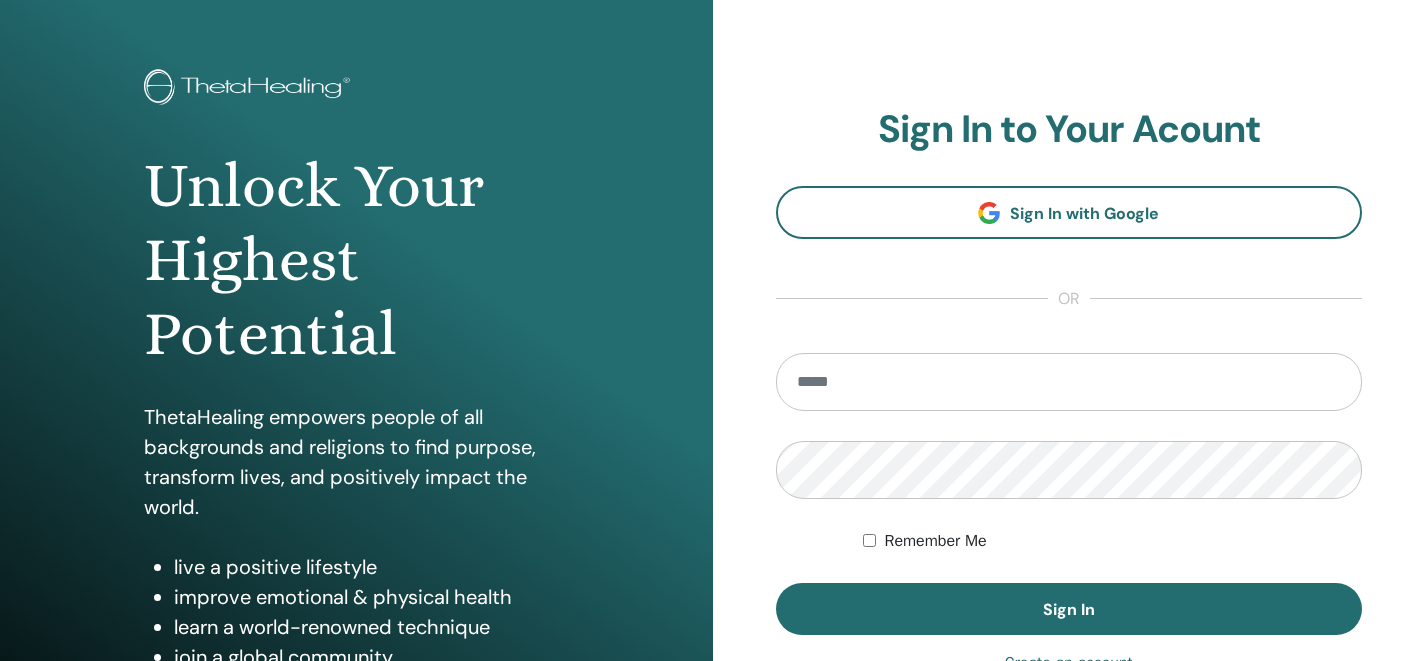 scroll, scrollTop: 102, scrollLeft: 0, axis: vertical 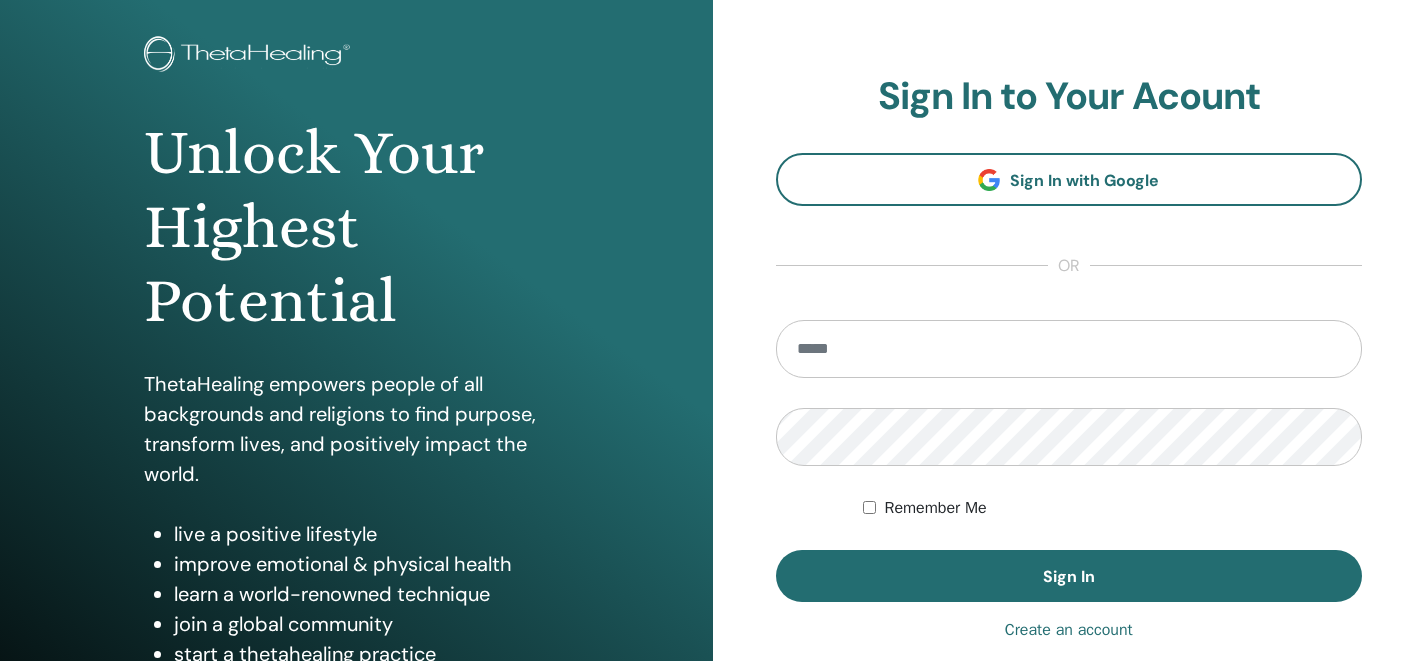 click at bounding box center [1069, 349] 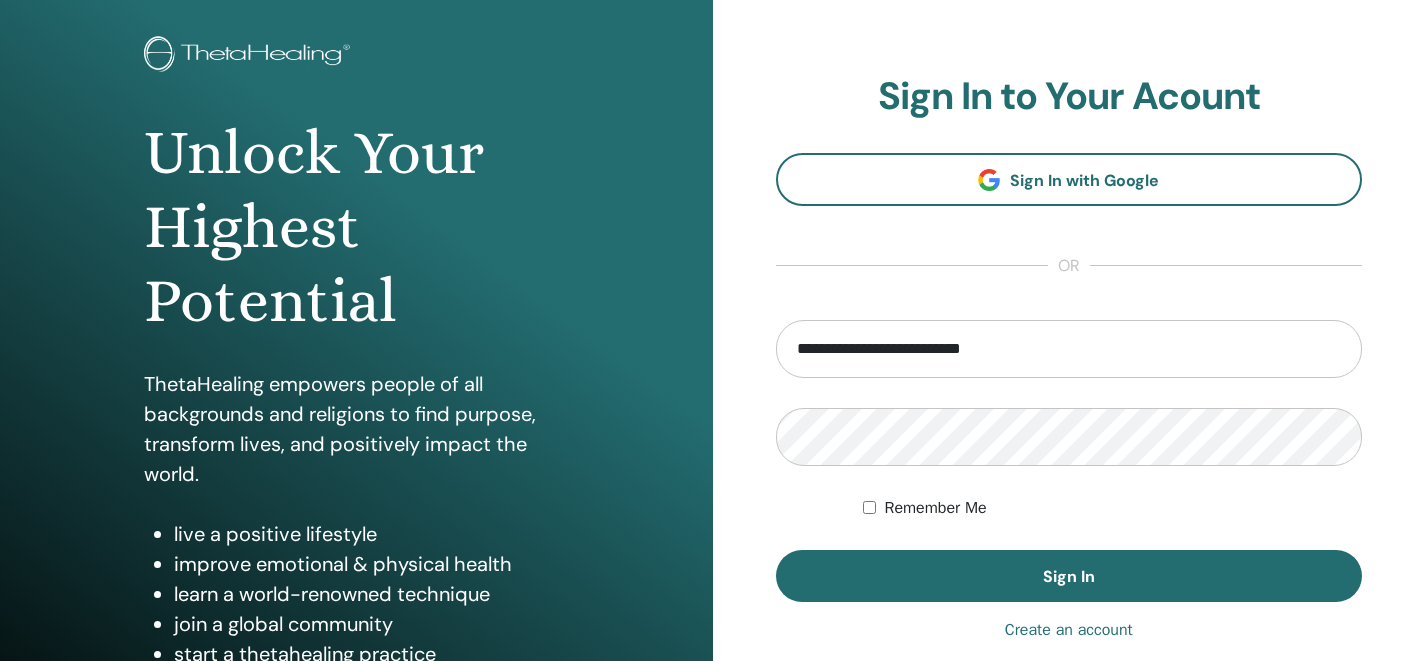 click on "Create an account" at bounding box center (1069, 630) 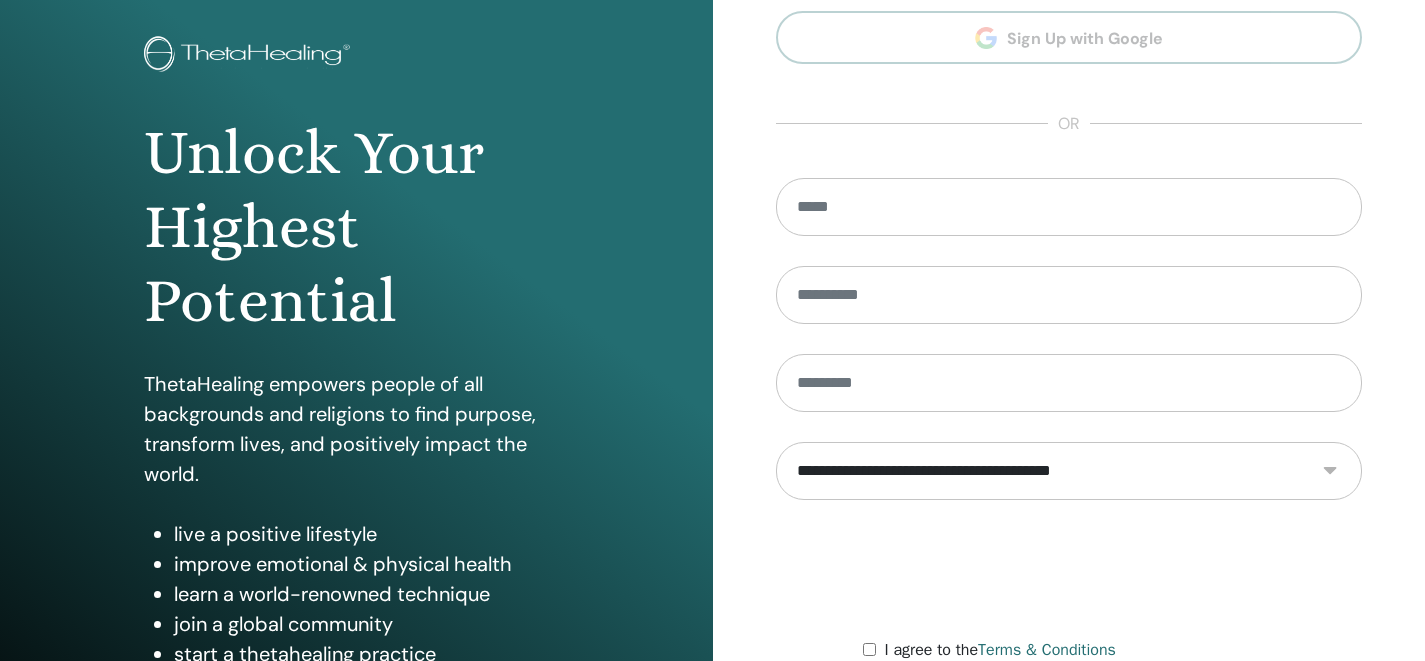 scroll, scrollTop: 0, scrollLeft: 0, axis: both 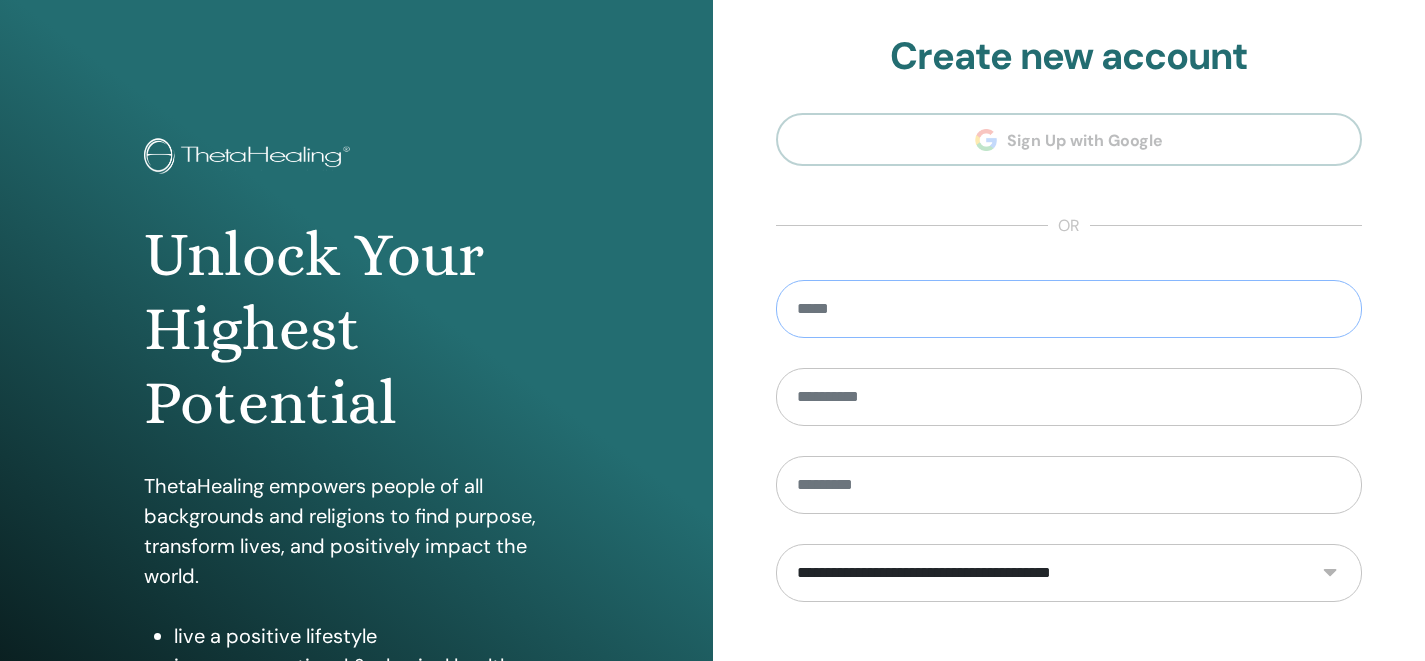 click at bounding box center [1069, 309] 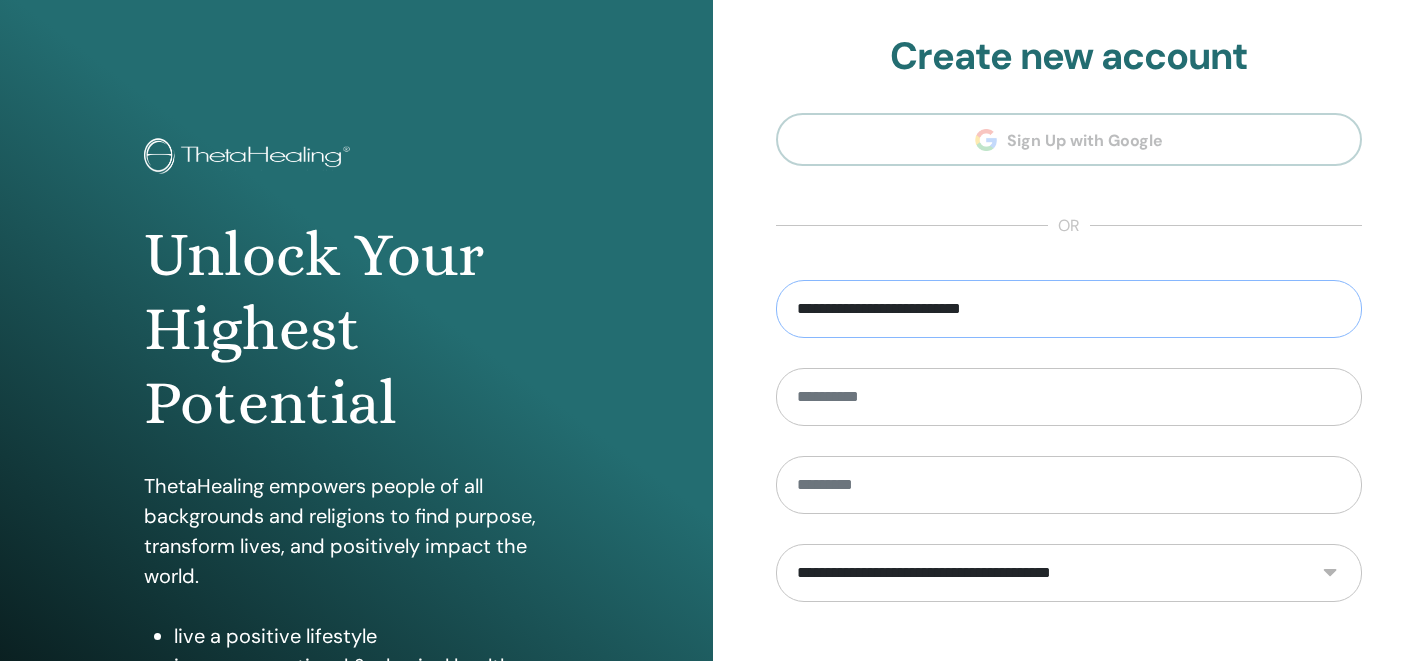 type on "**********" 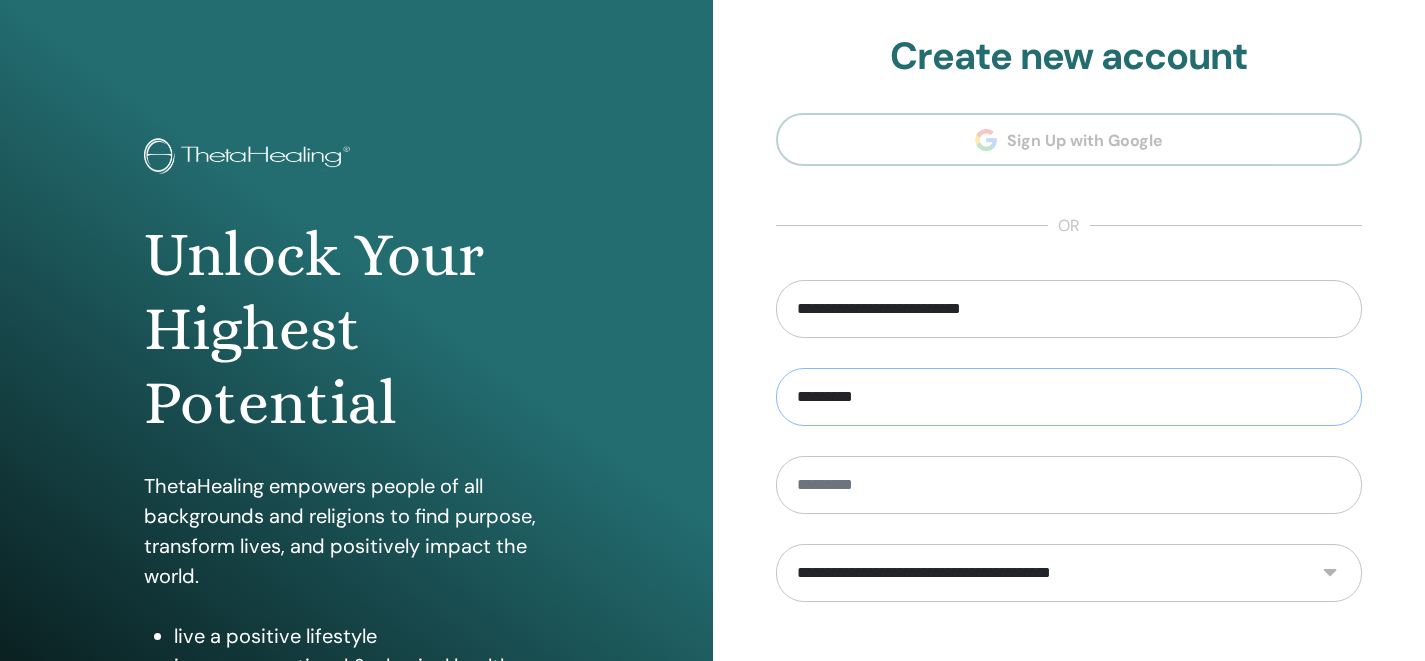 type on "*********" 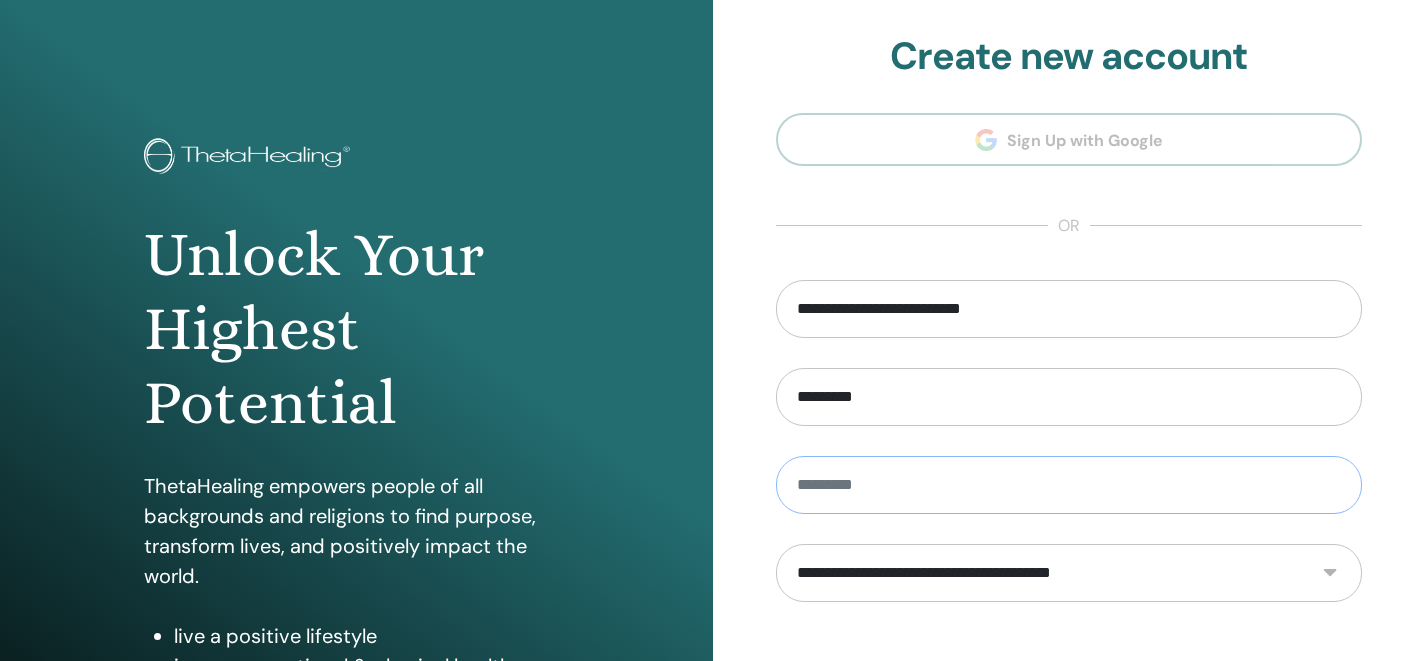 click at bounding box center [1069, 485] 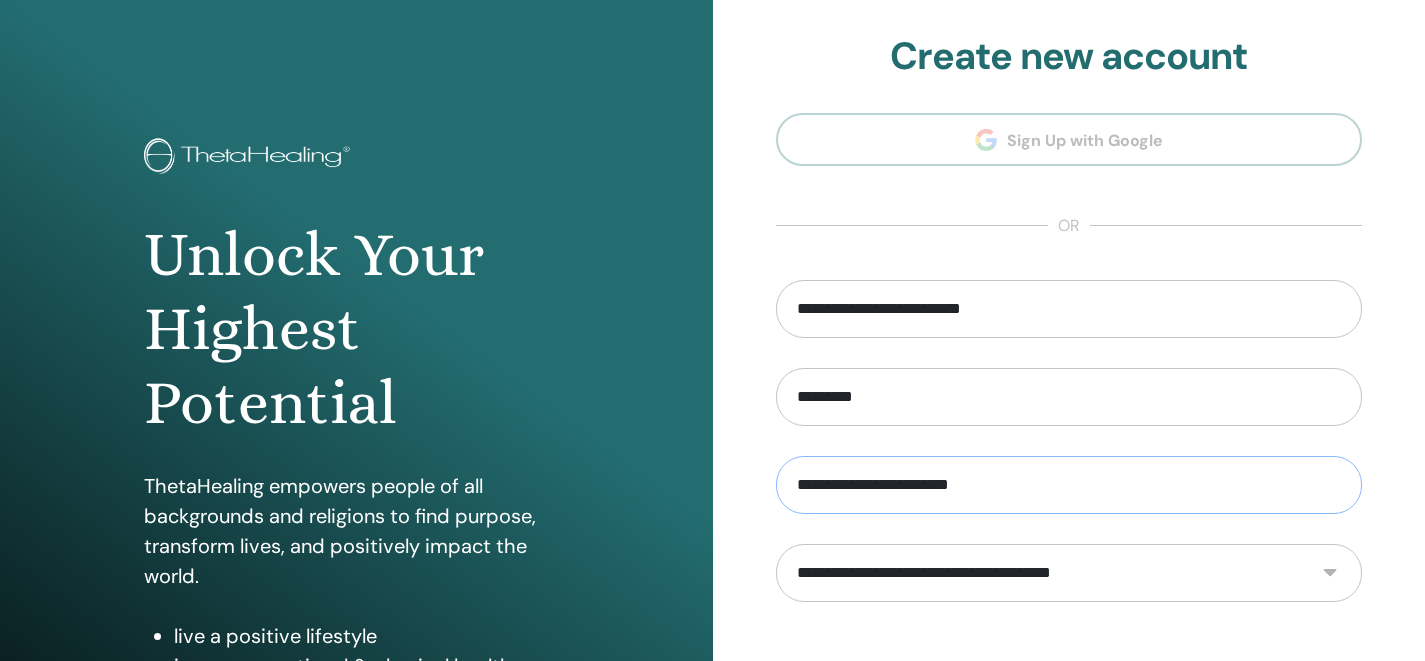 type on "**********" 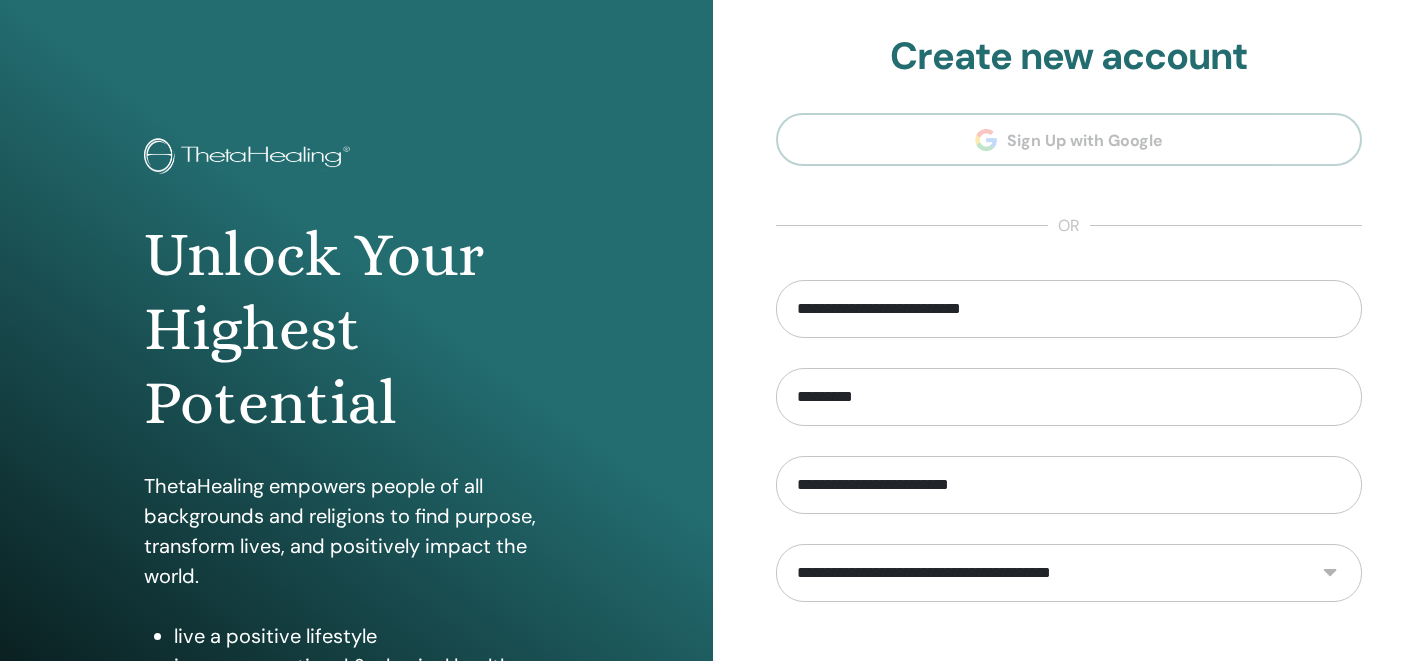click on "**********" at bounding box center [1069, 480] 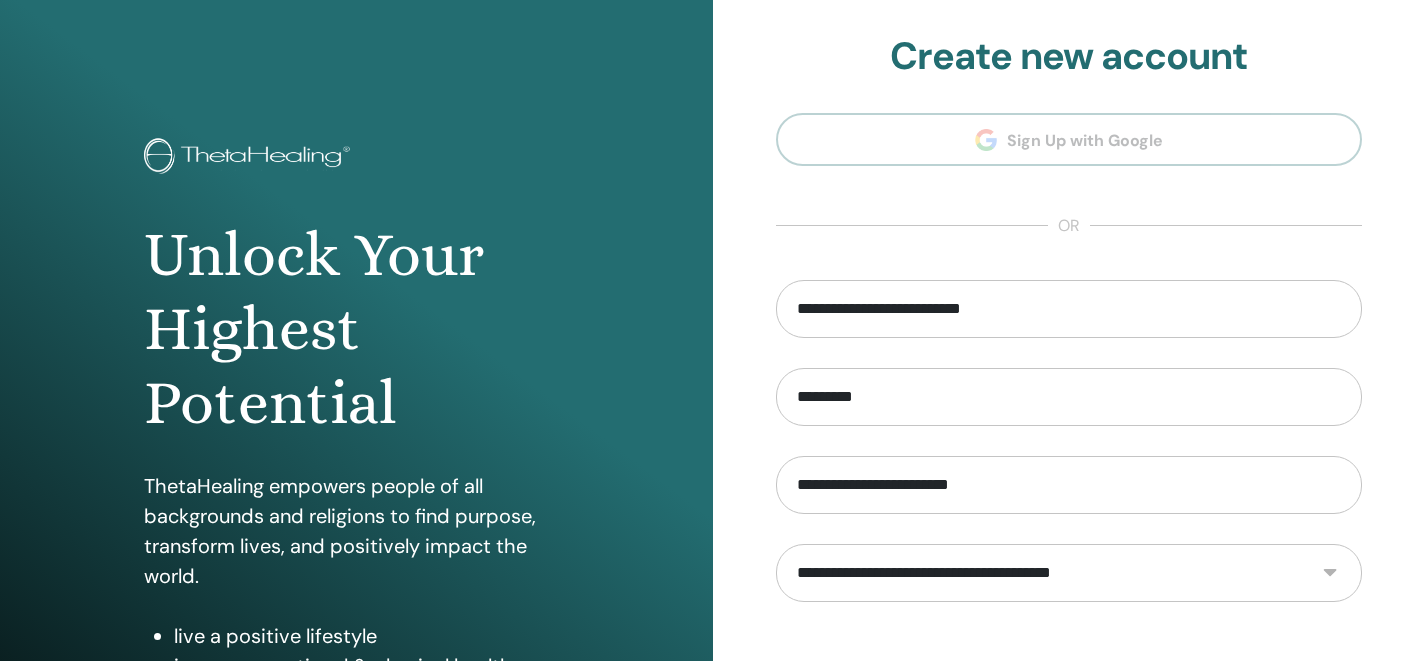 click on "**********" at bounding box center [1069, 573] 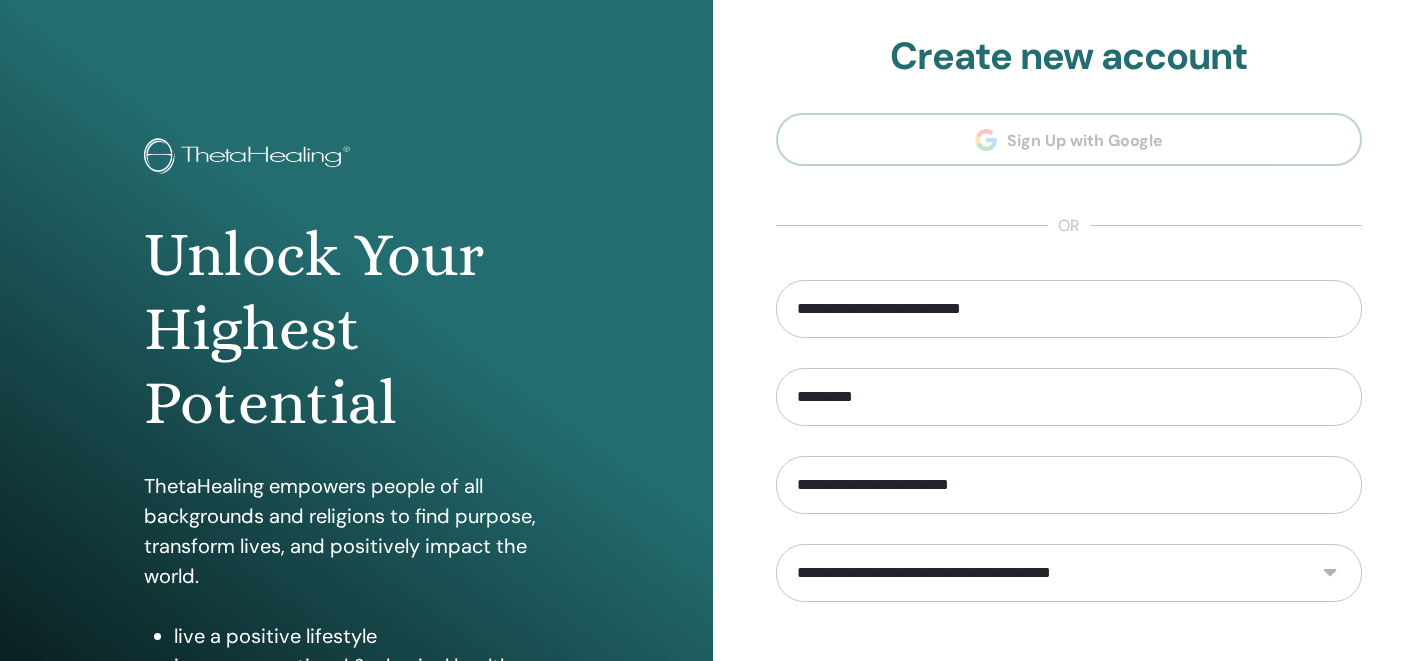 select on "***" 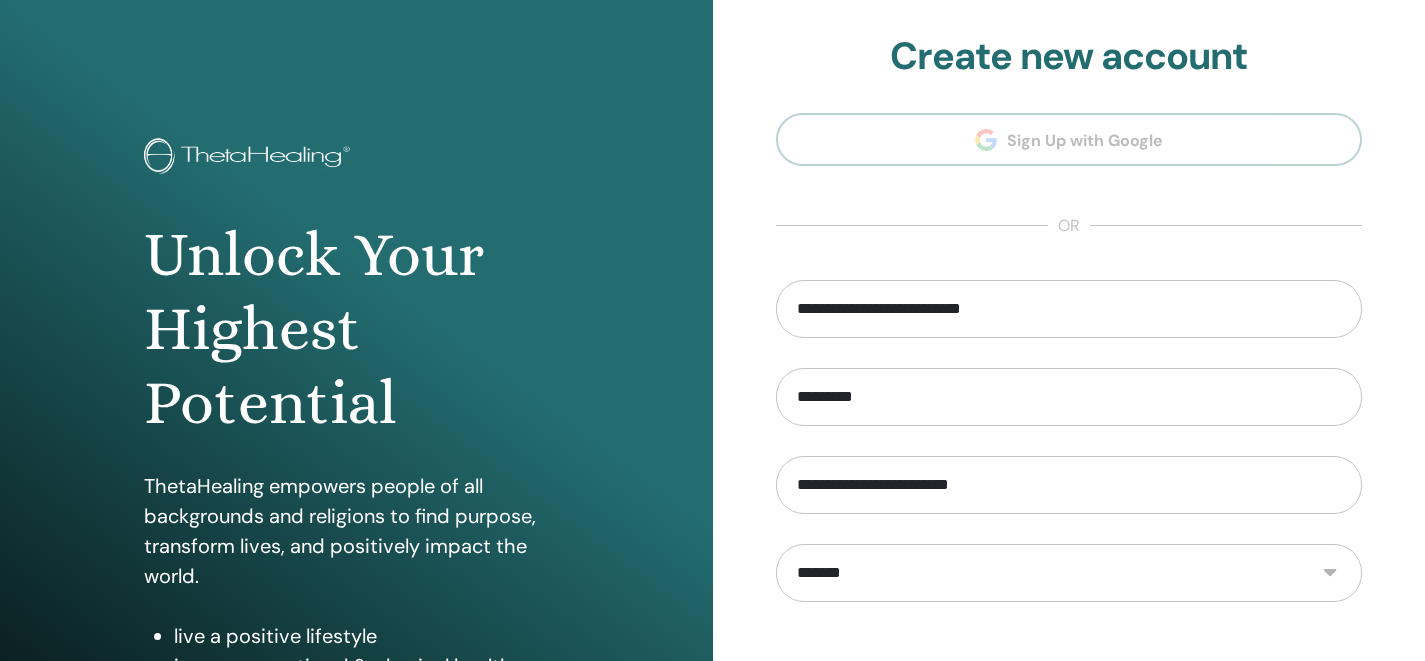 scroll, scrollTop: 0, scrollLeft: 0, axis: both 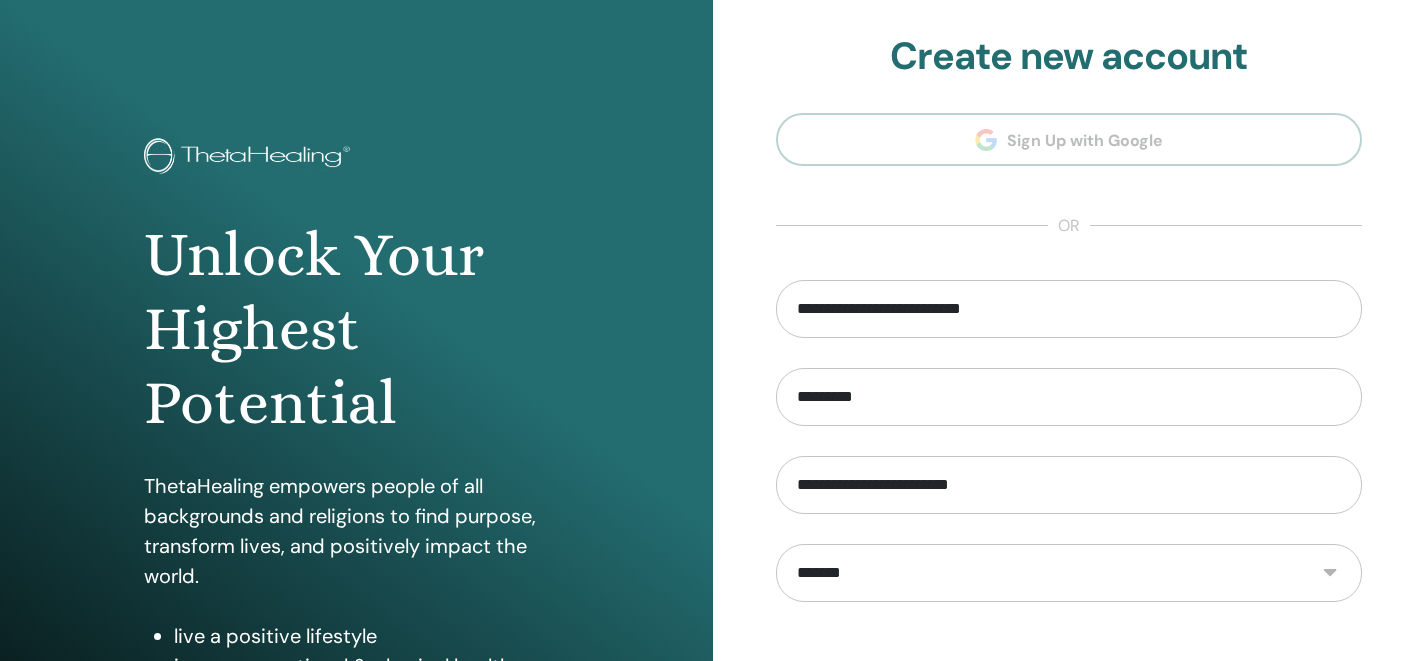 click on "**********" at bounding box center [1069, 480] 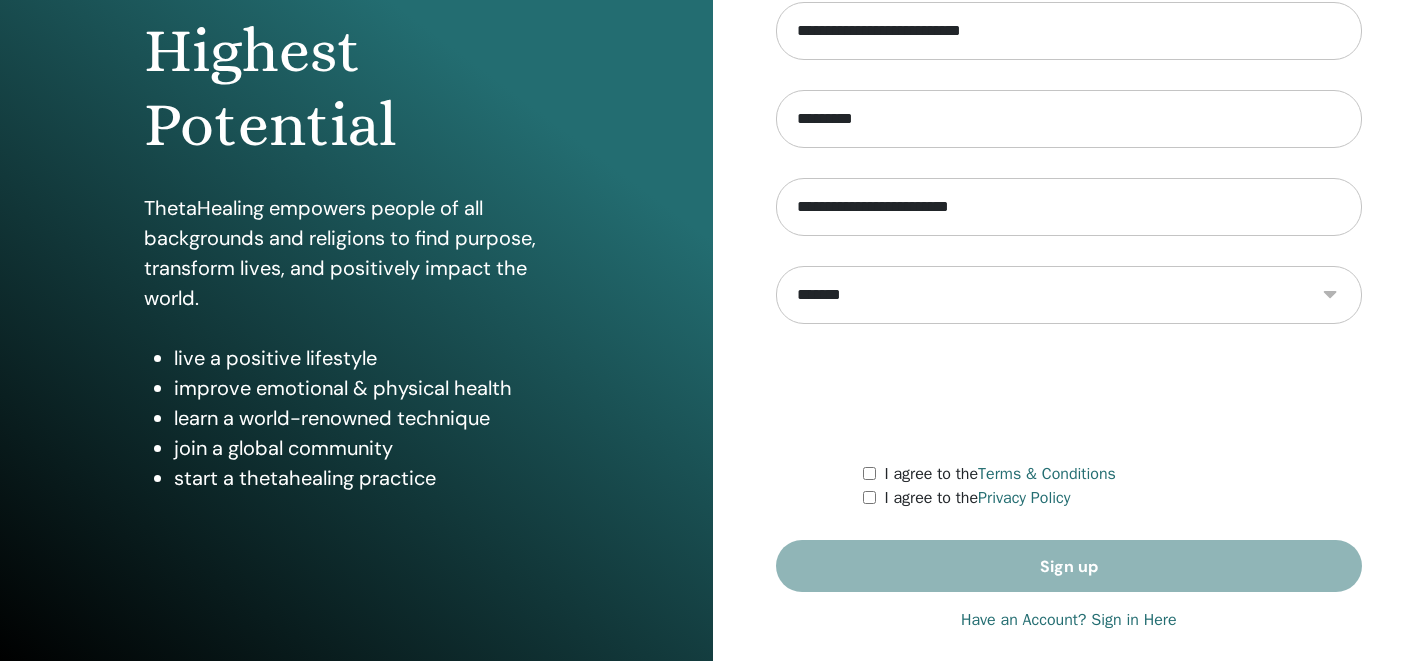 scroll, scrollTop: 299, scrollLeft: 0, axis: vertical 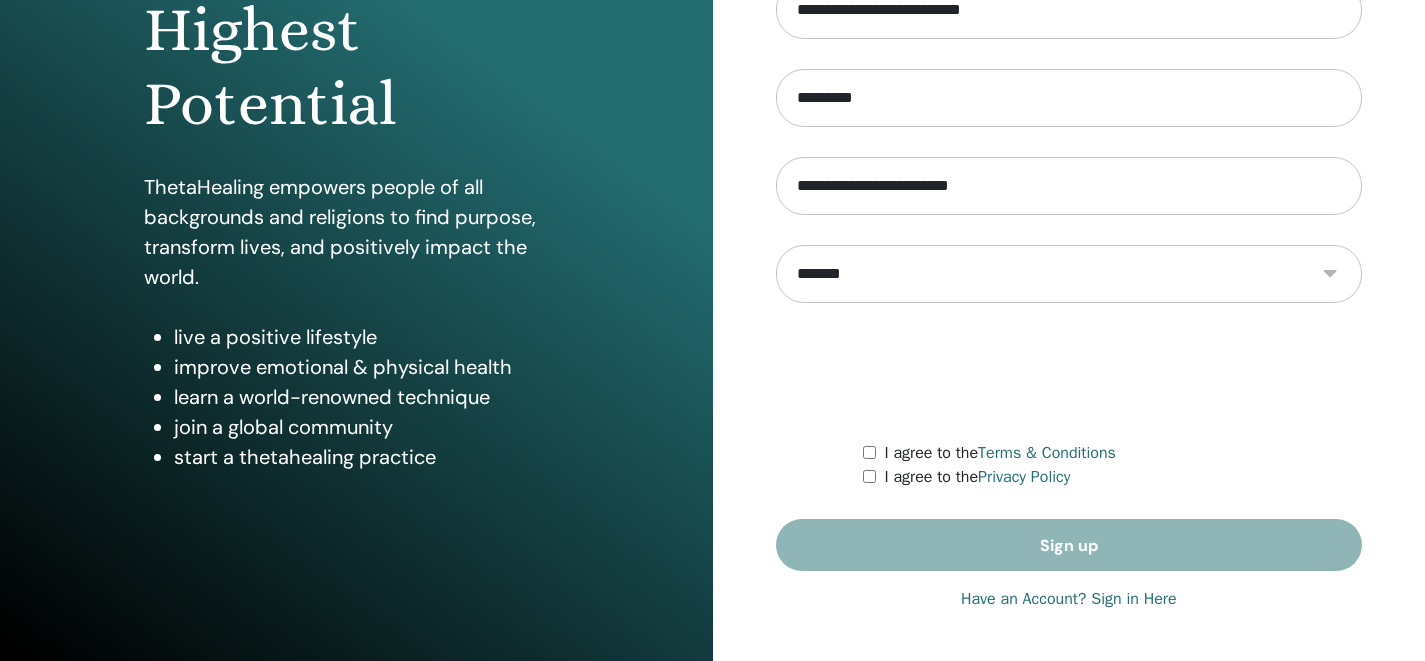 click on "**********" at bounding box center (1069, 181) 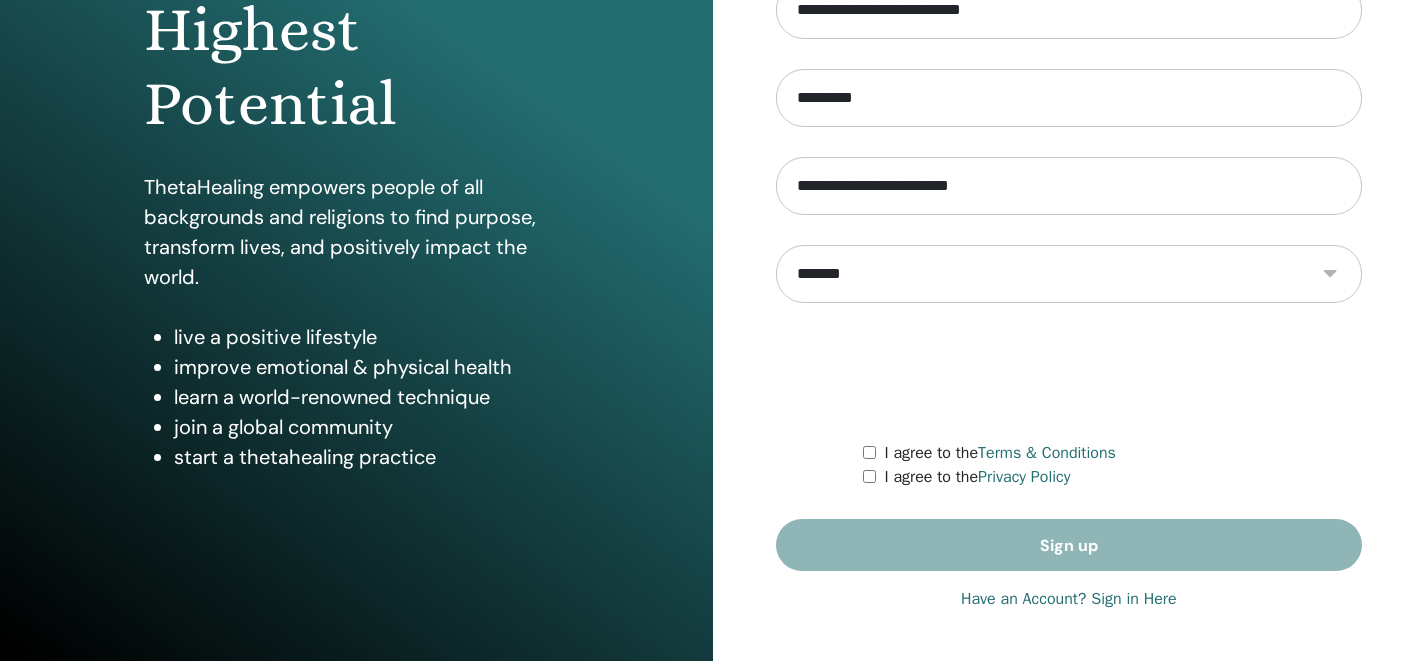 click on "I agree to the  Privacy Policy" at bounding box center (1112, 477) 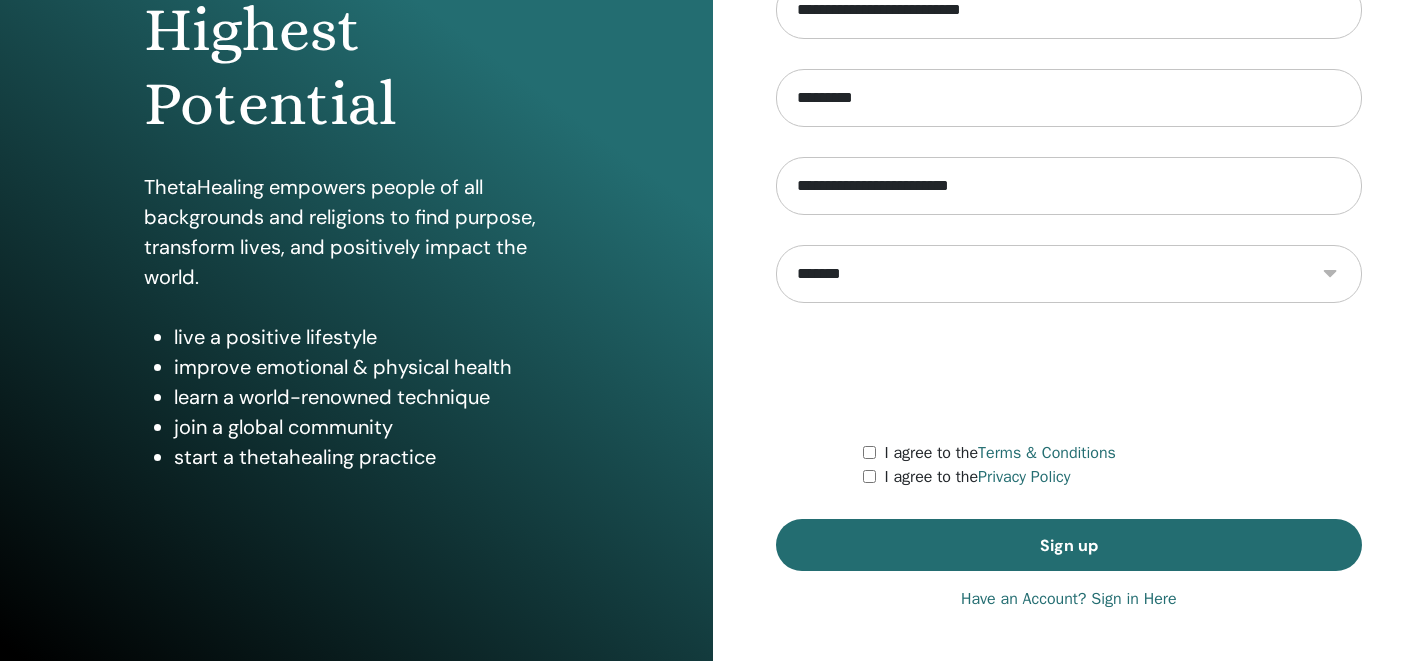 click at bounding box center (1069, 372) 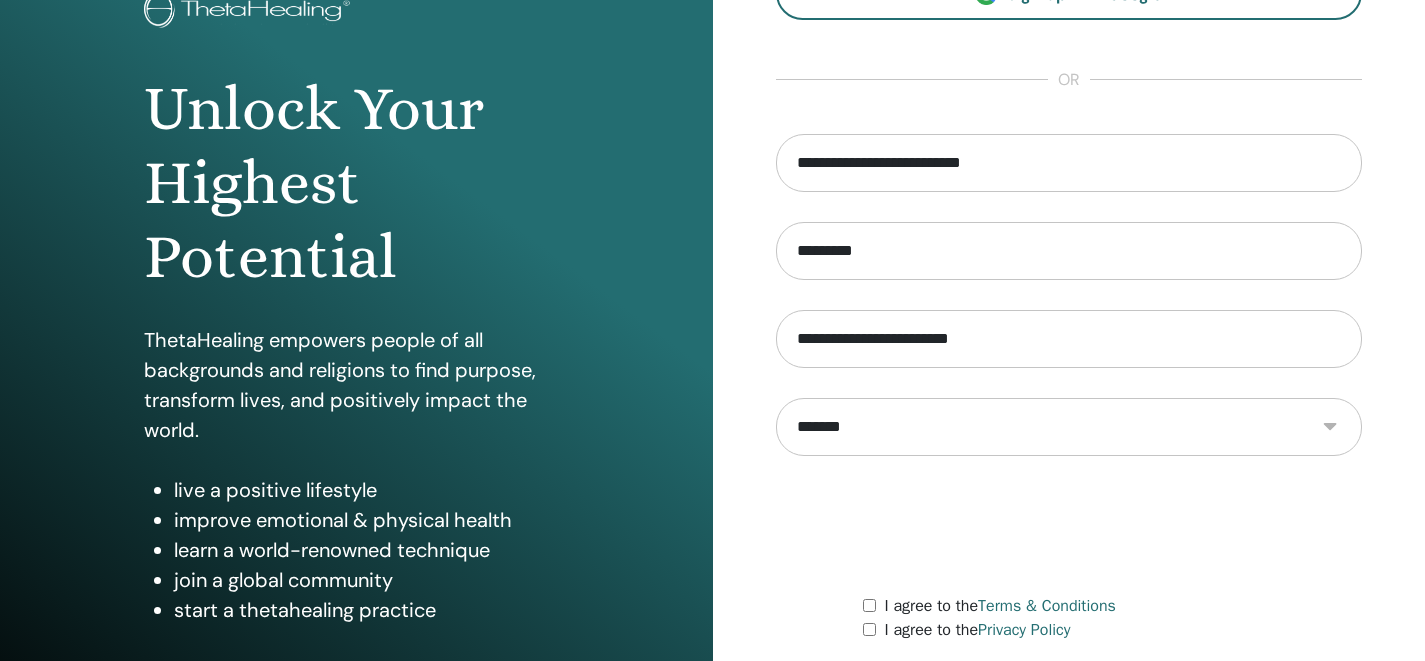 scroll, scrollTop: 299, scrollLeft: 0, axis: vertical 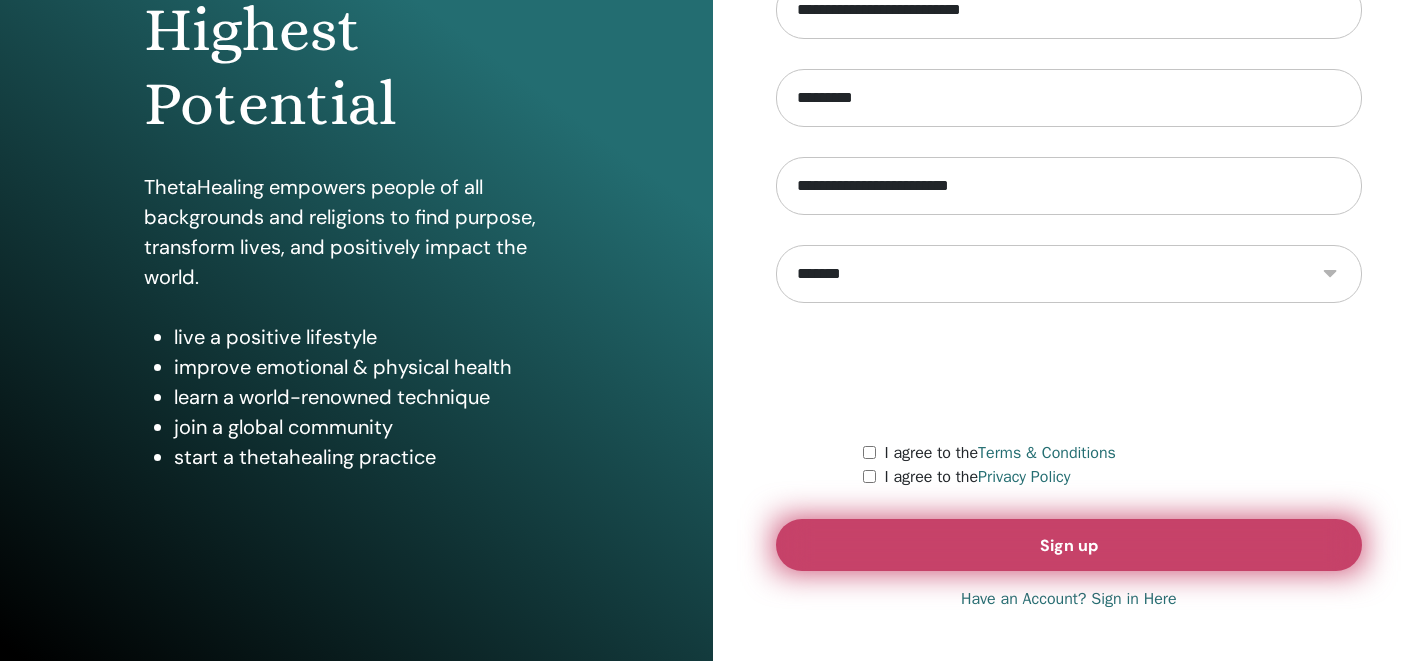click on "Sign up" at bounding box center (1069, 545) 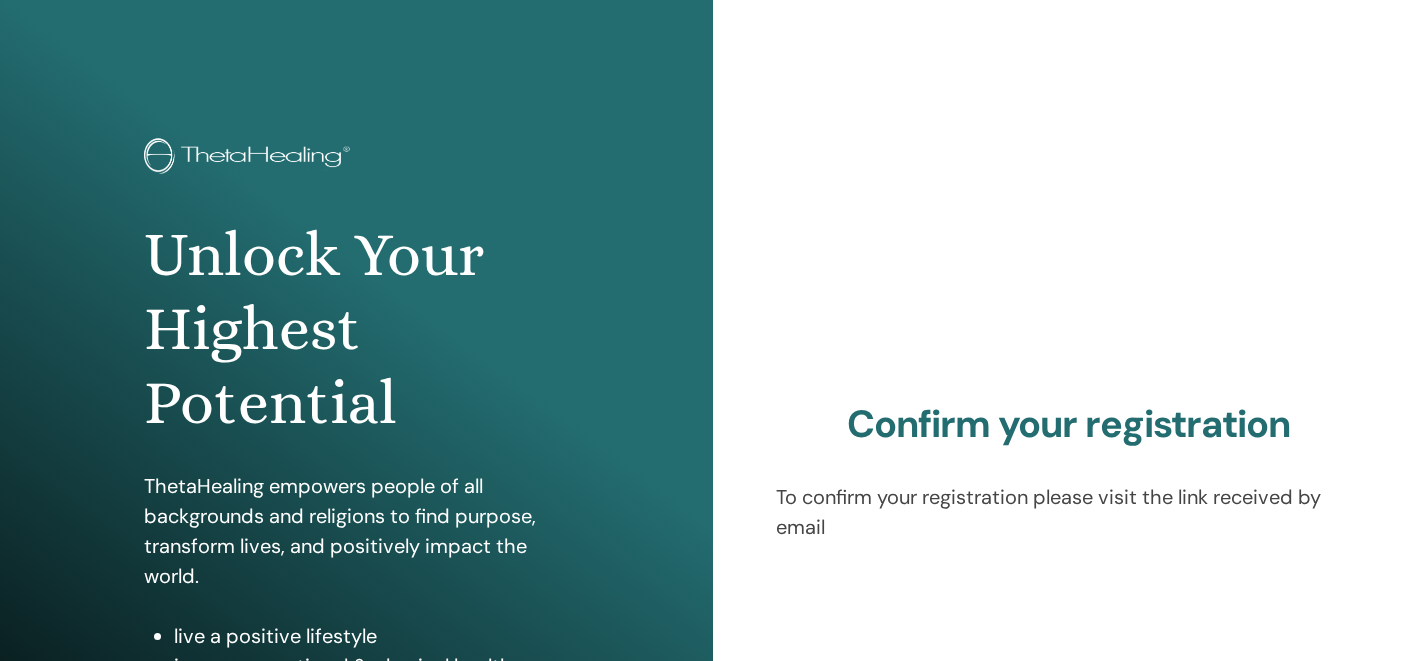 scroll, scrollTop: 0, scrollLeft: 0, axis: both 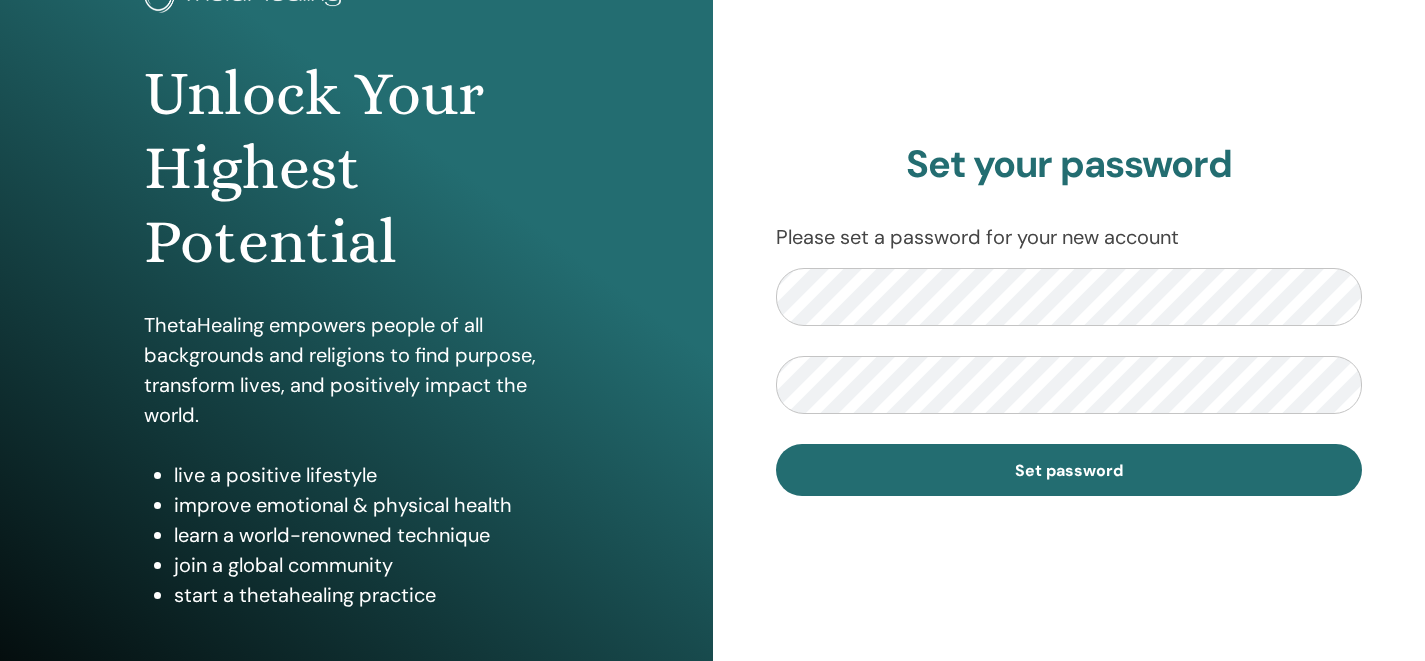 click on "Set your password
Please set a password for your new account
Set password" at bounding box center [1069, 319] 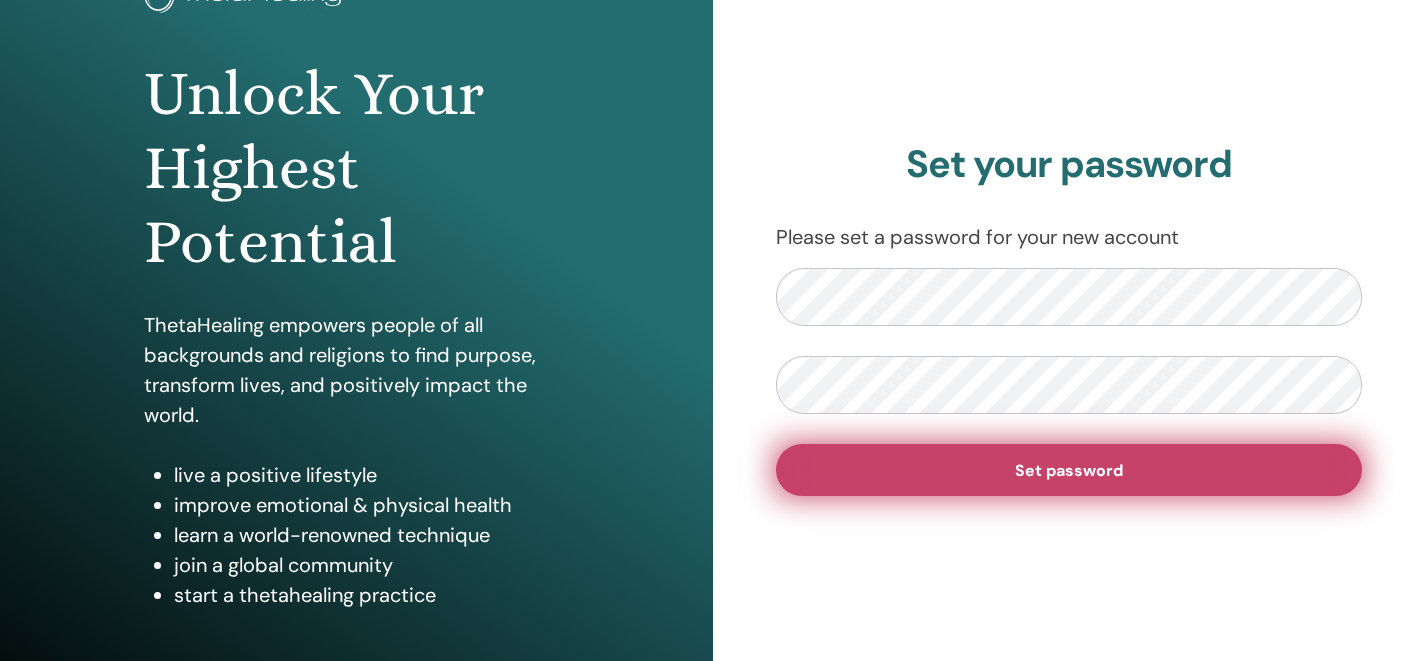 click on "Set password" at bounding box center (1069, 470) 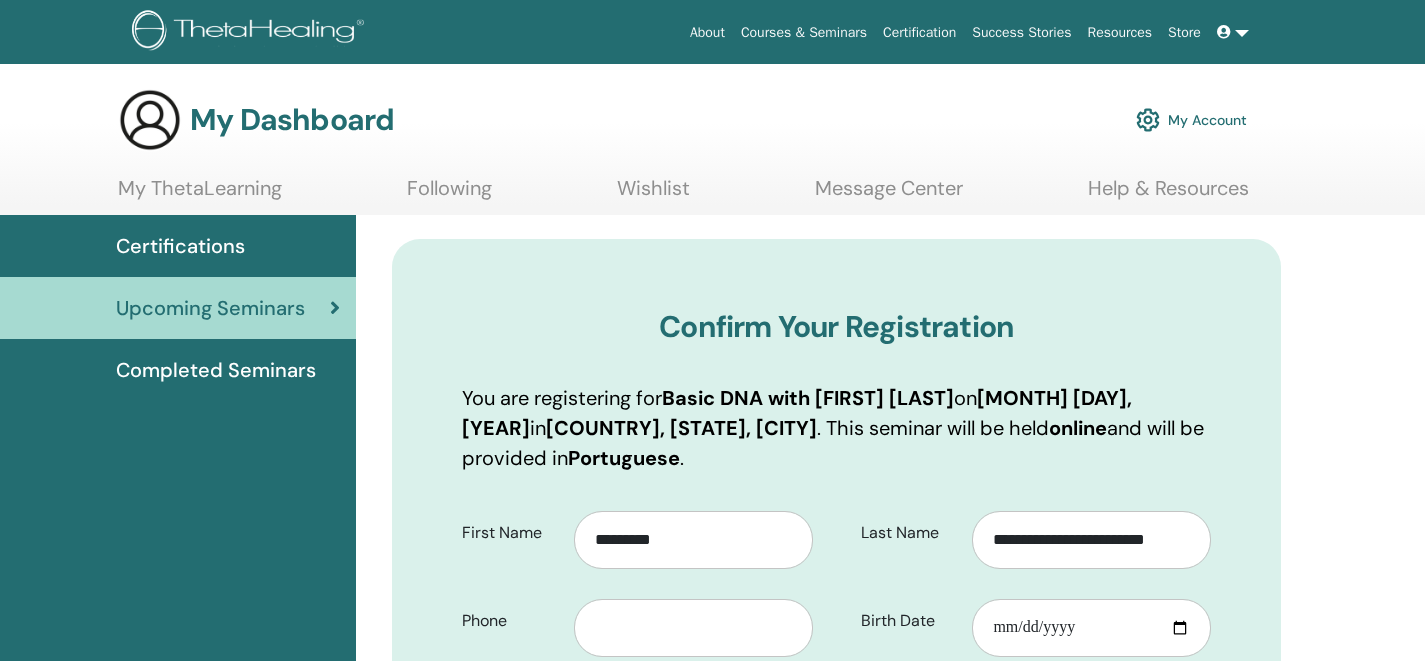 scroll, scrollTop: 0, scrollLeft: 0, axis: both 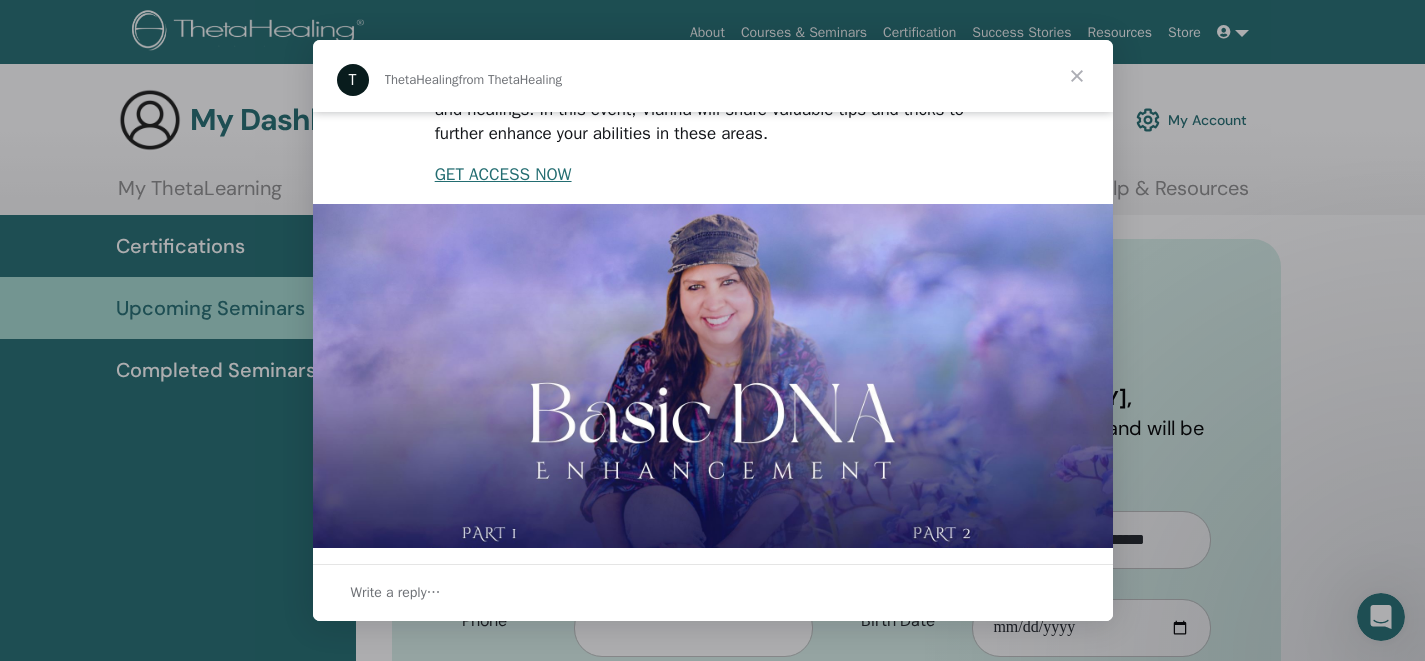 click at bounding box center [1077, 76] 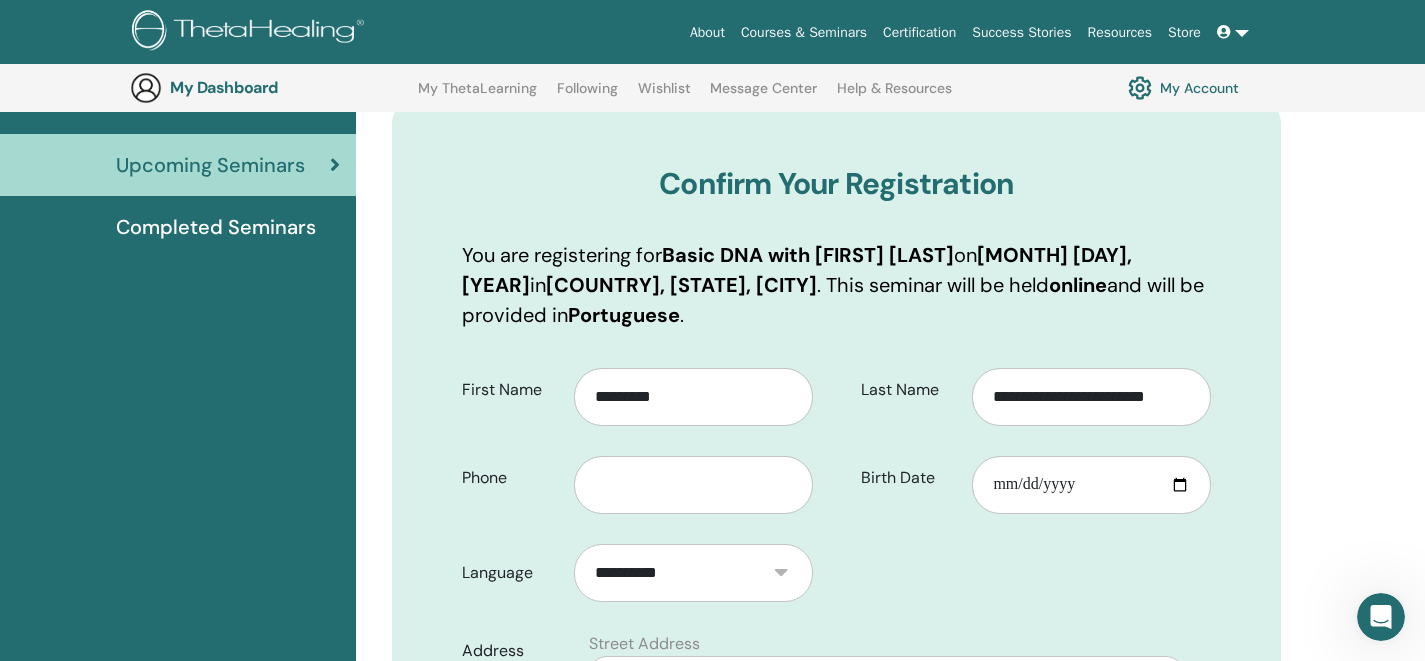 scroll, scrollTop: 183, scrollLeft: 0, axis: vertical 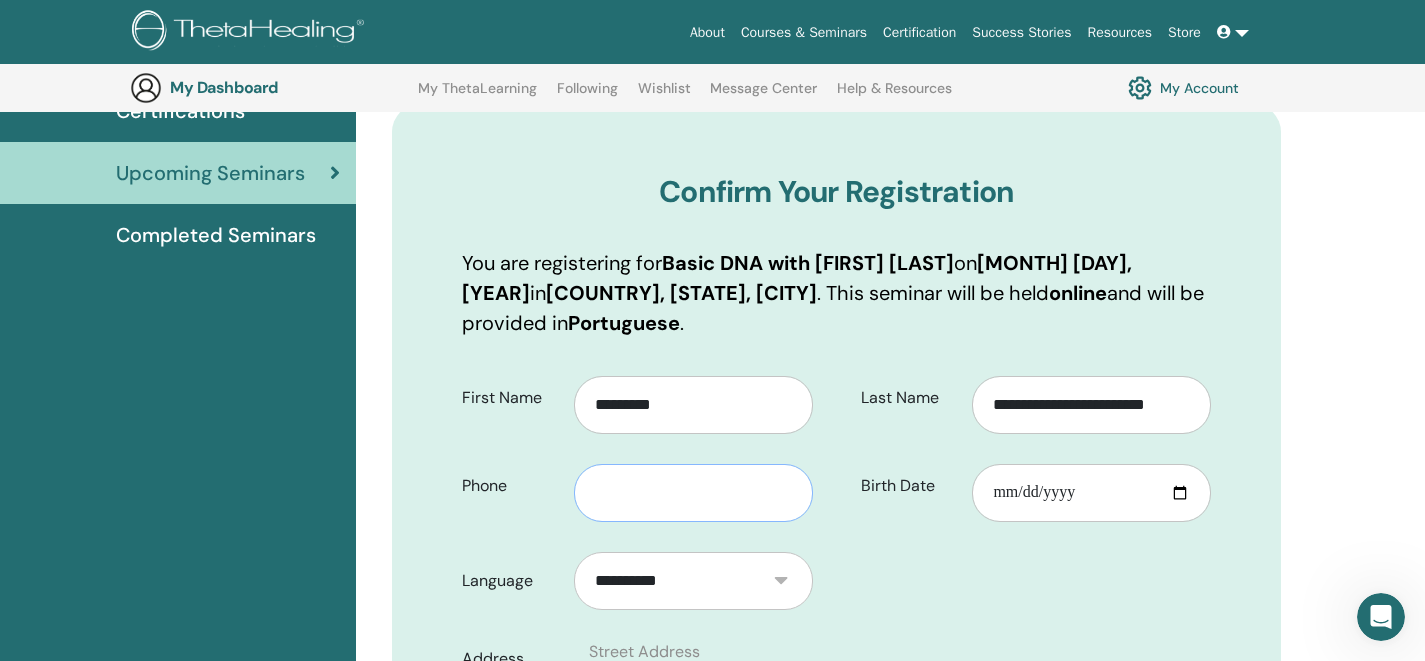 click at bounding box center (693, 493) 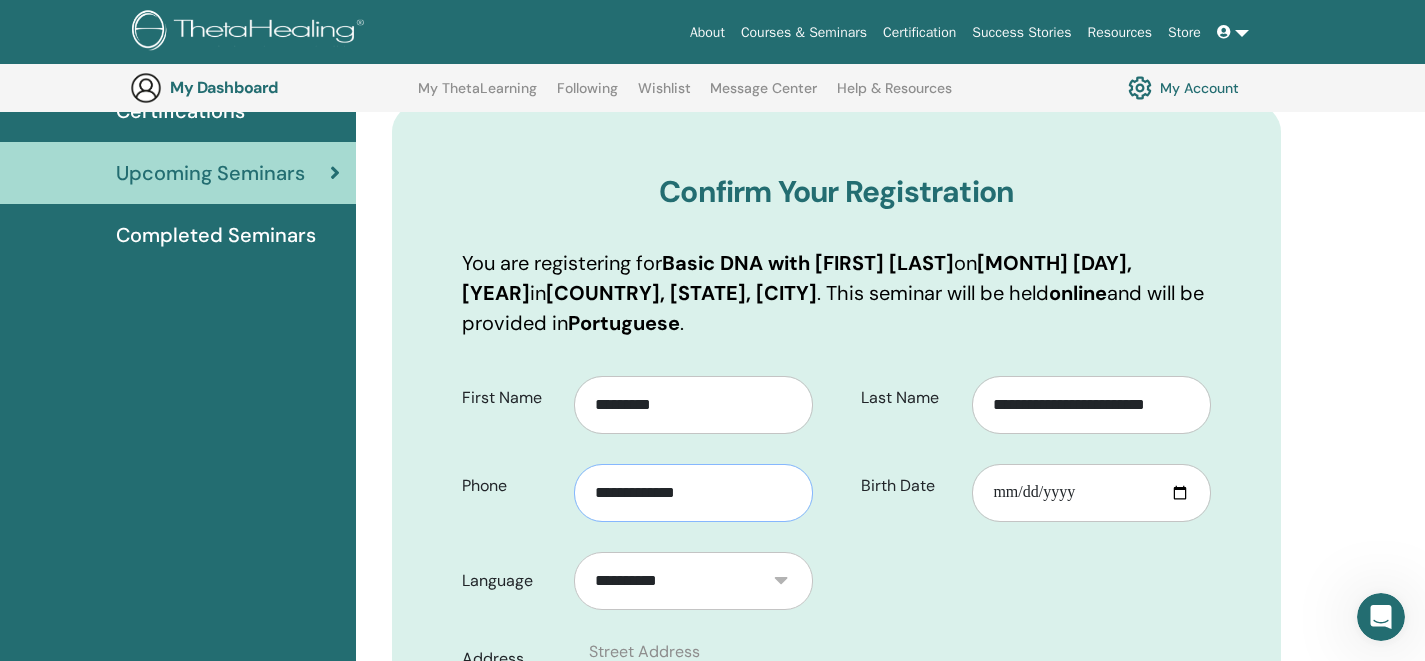 type on "**********" 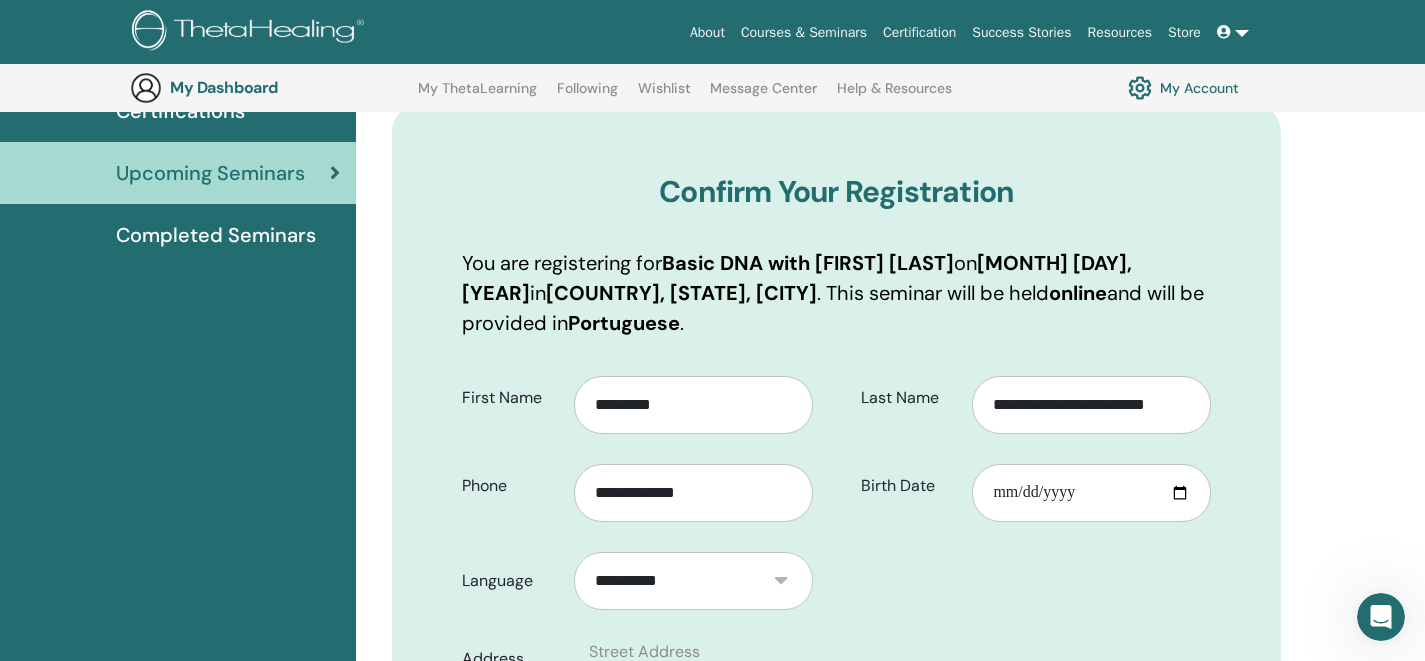 click on "**********" at bounding box center (836, 760) 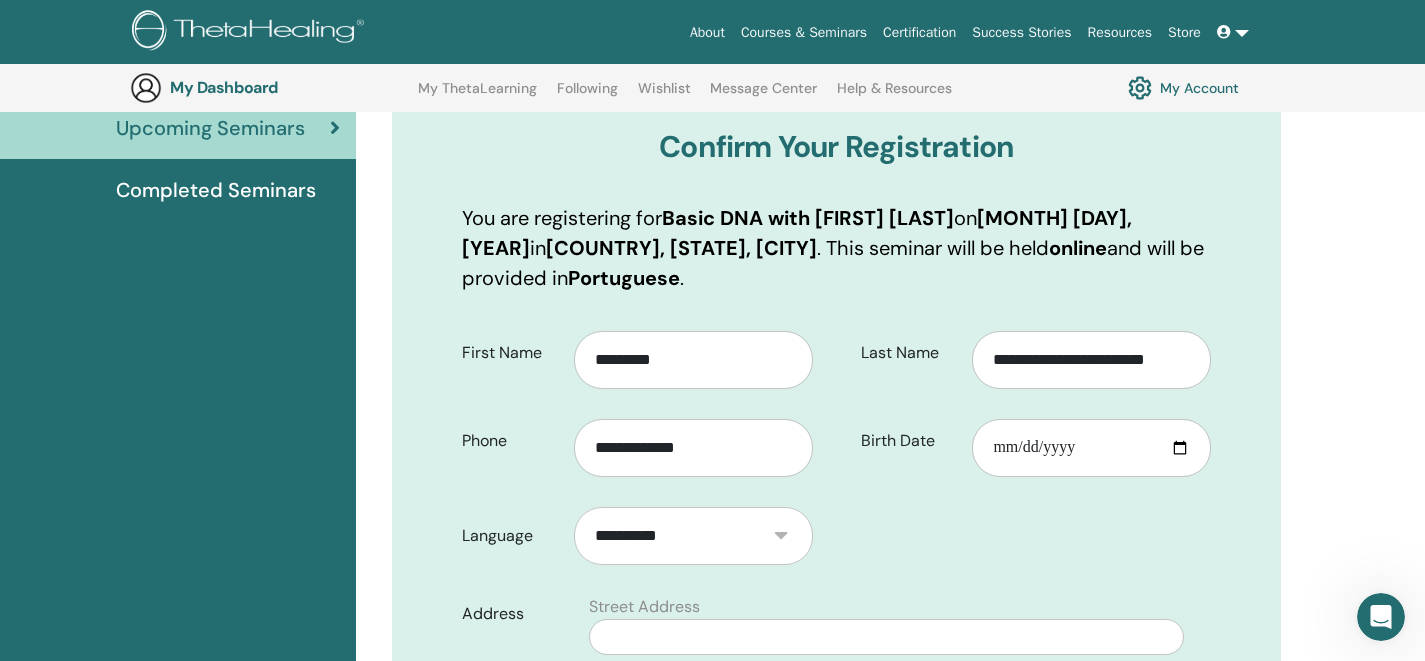scroll, scrollTop: 280, scrollLeft: 0, axis: vertical 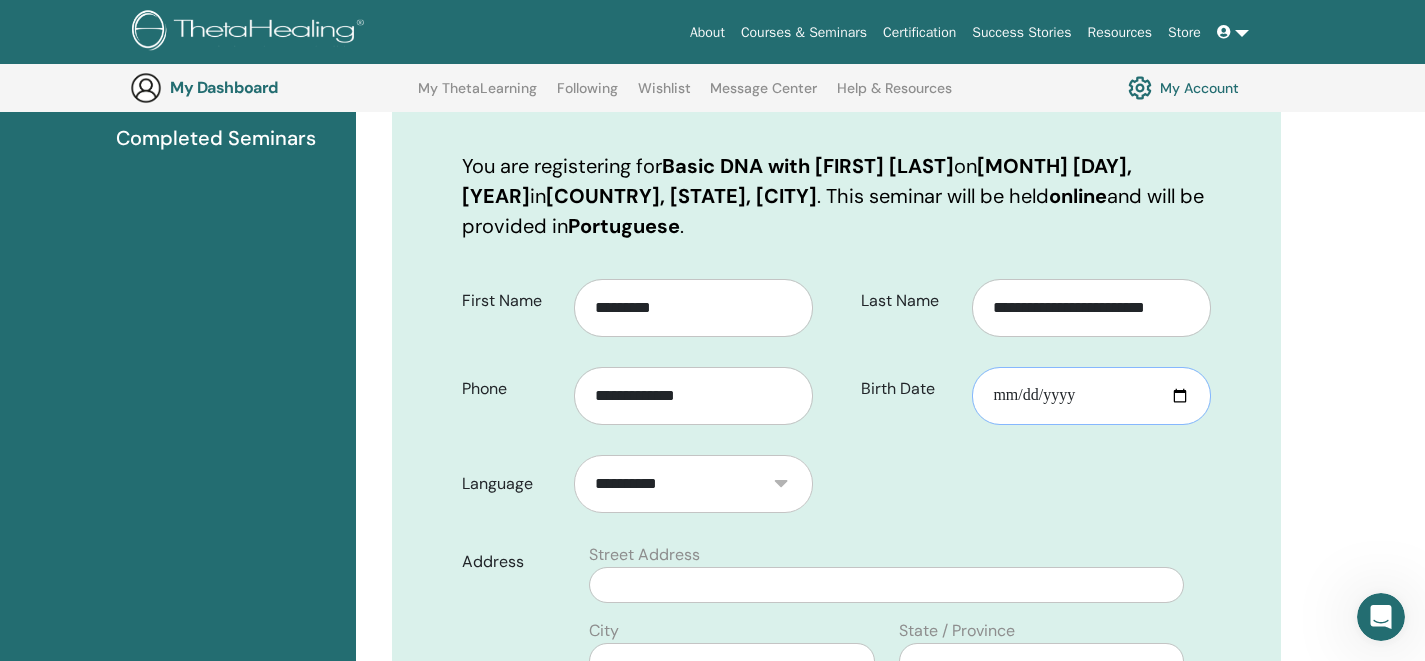 click on "Birth Date" at bounding box center [1091, 396] 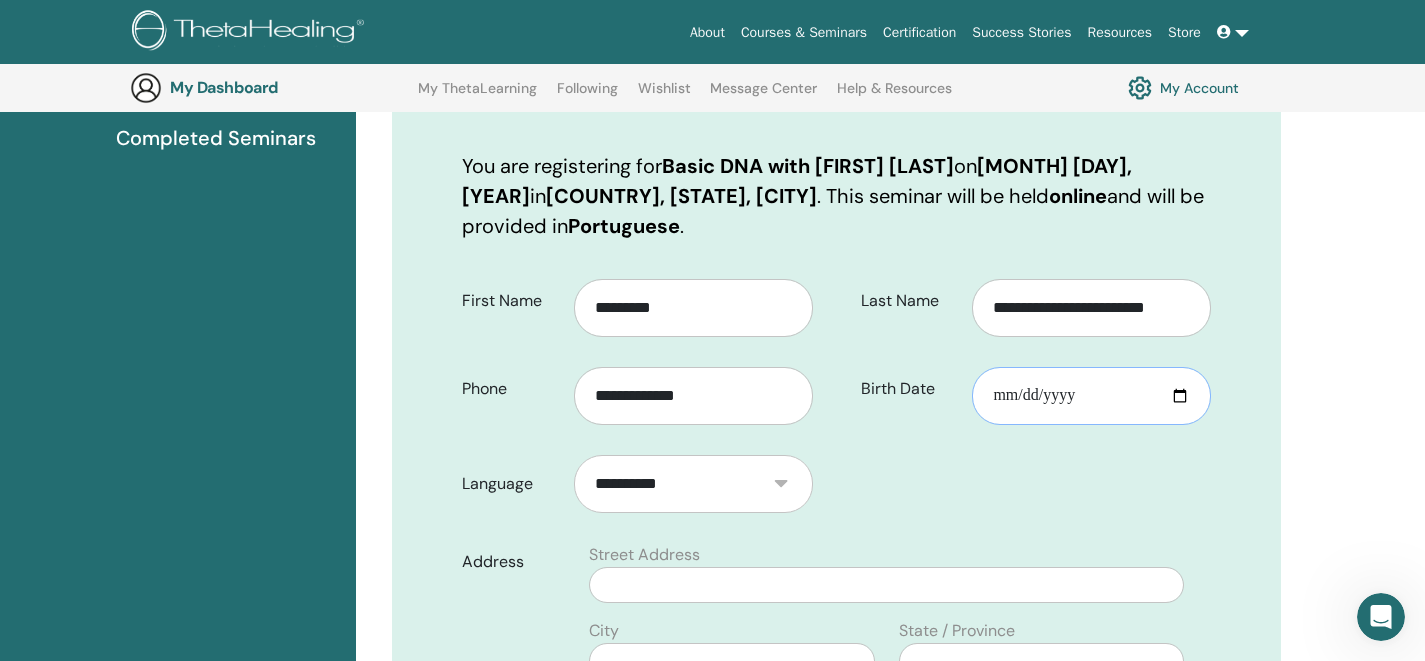 type on "**********" 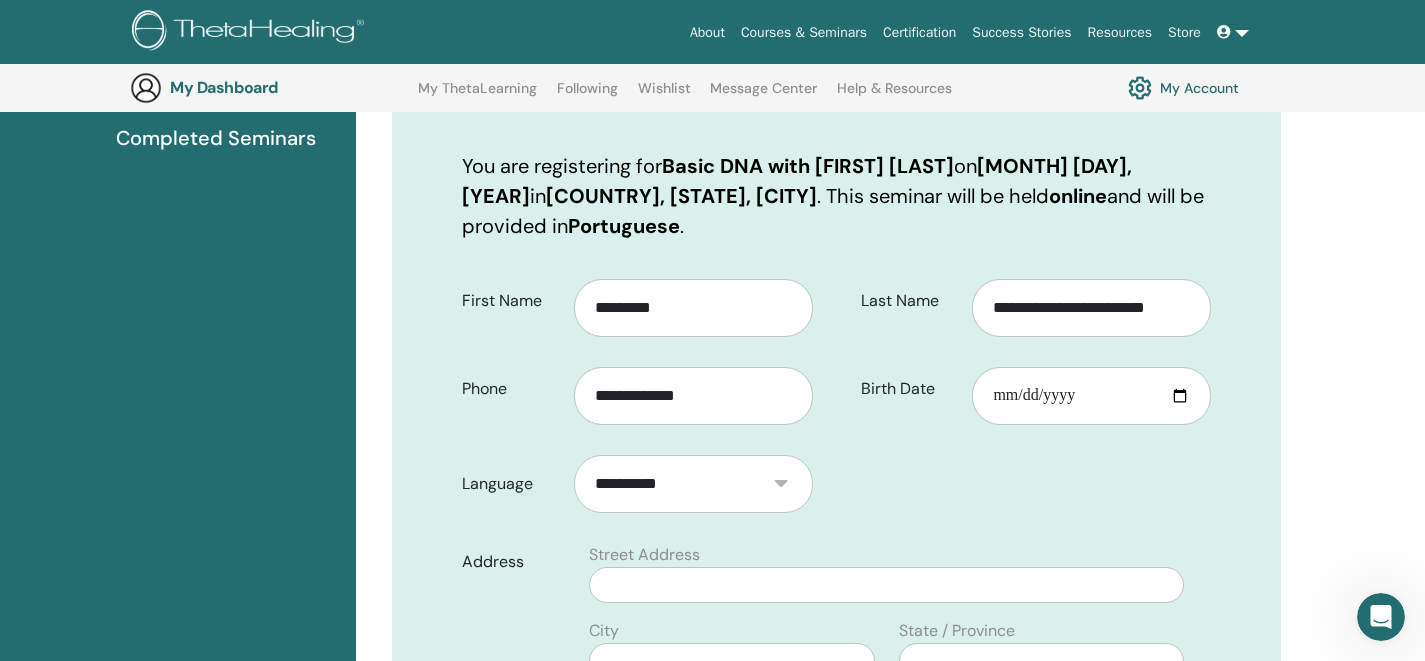 click on "**********" at bounding box center [836, 699] 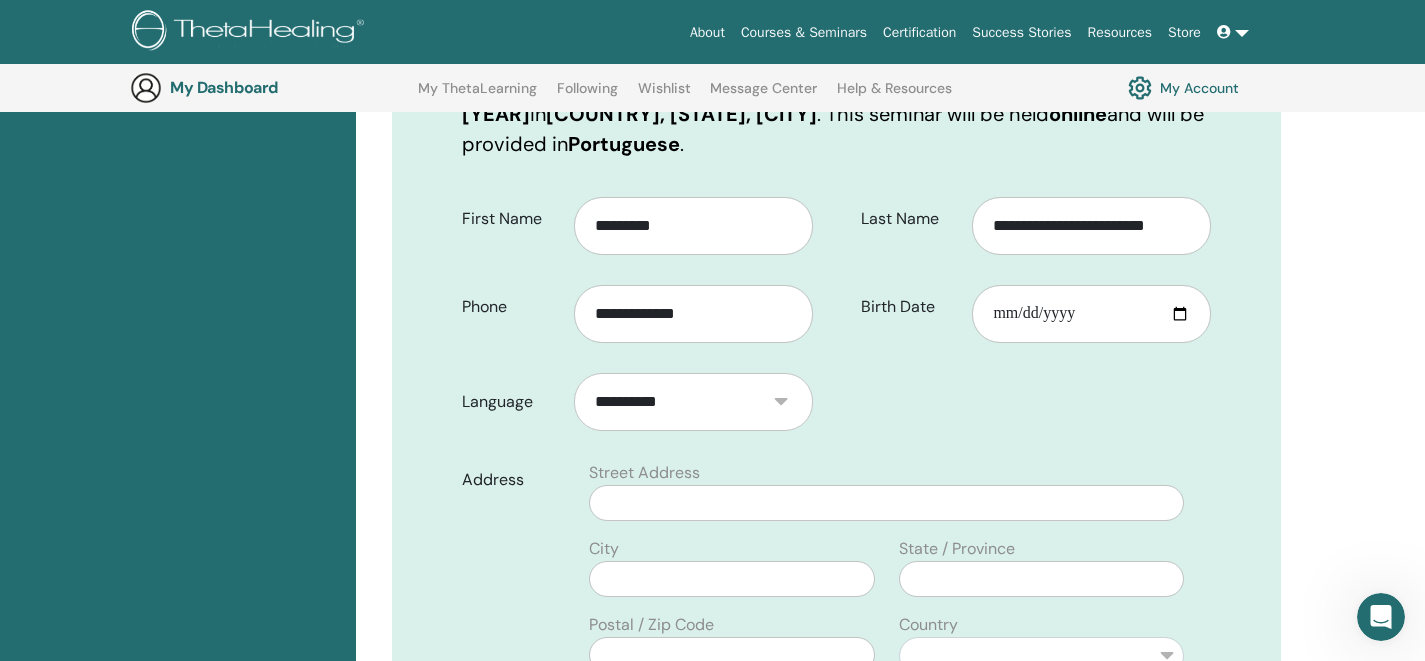 scroll, scrollTop: 433, scrollLeft: 0, axis: vertical 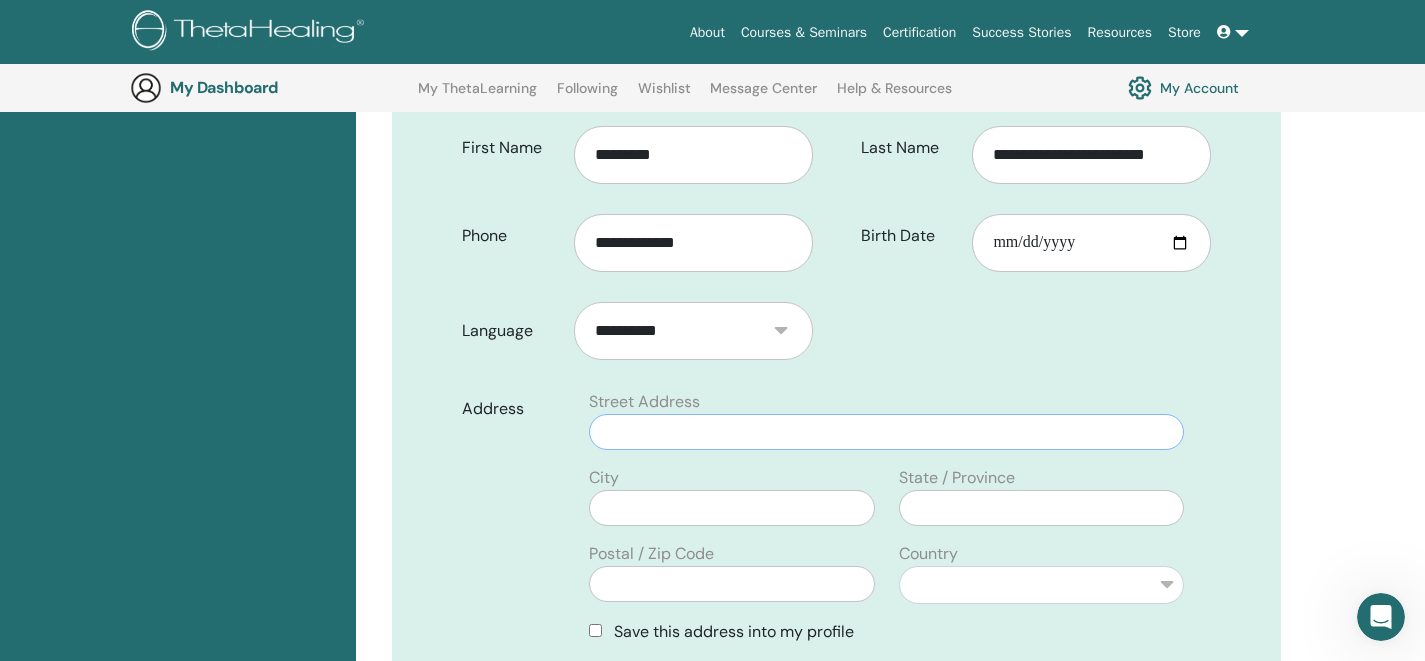 click at bounding box center (886, 432) 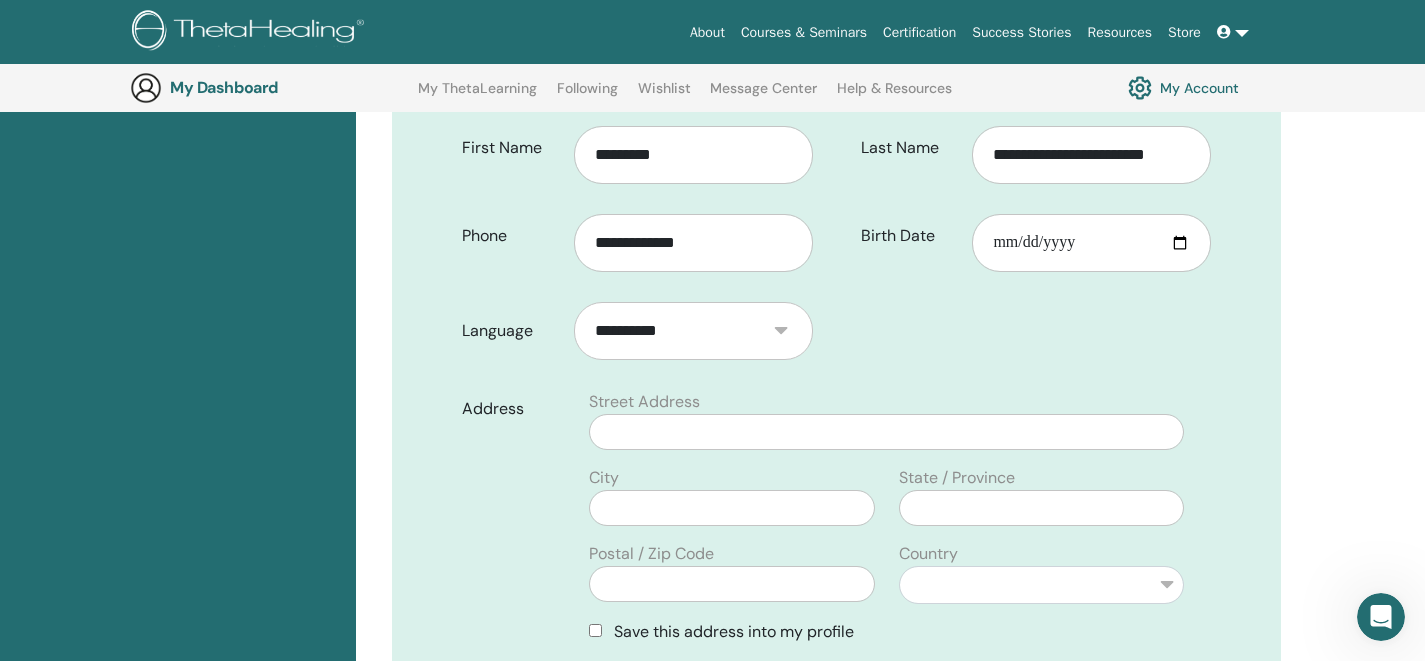 click on "Street Address" at bounding box center (886, 420) 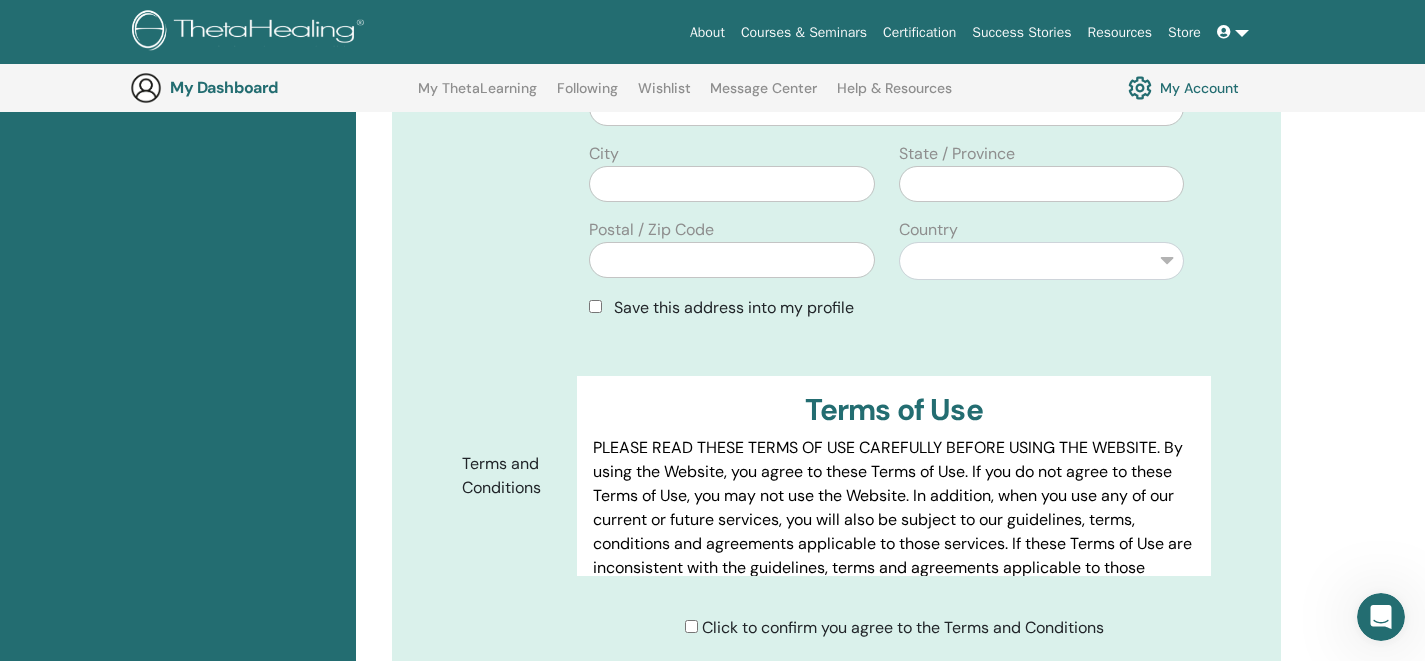 scroll, scrollTop: 807, scrollLeft: 0, axis: vertical 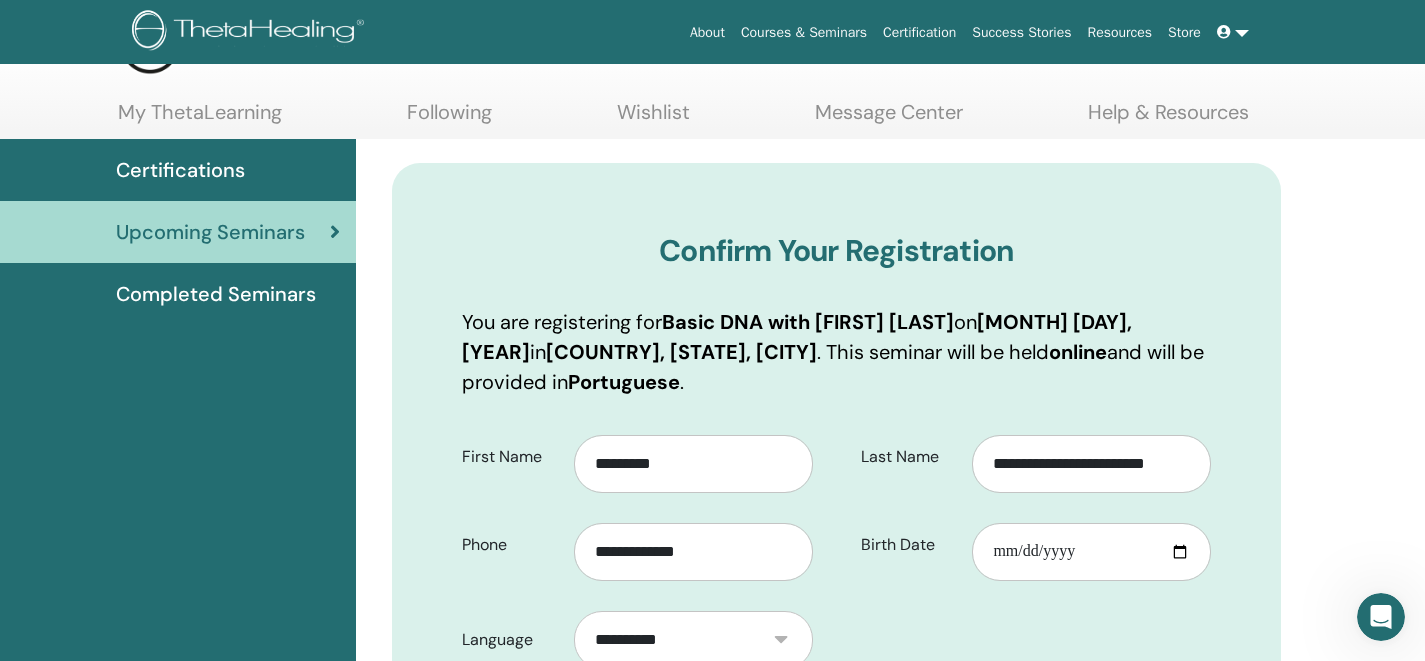 click at bounding box center (1233, 32) 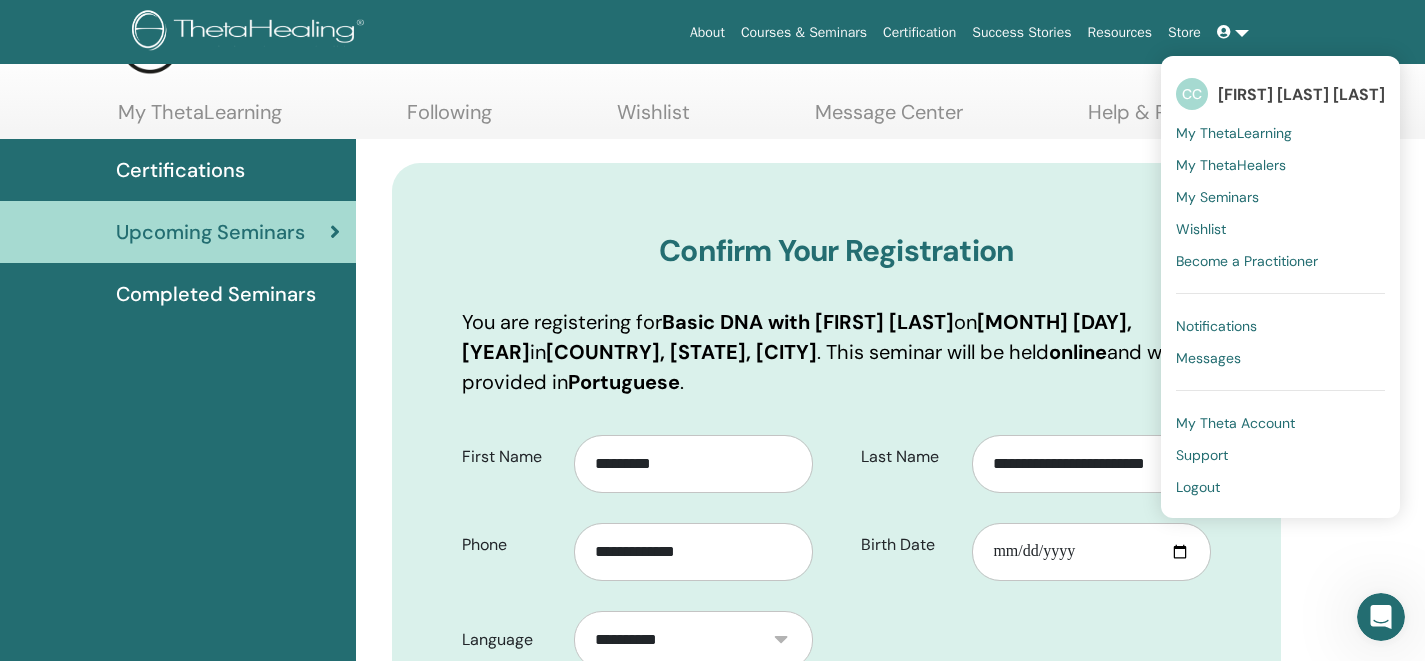 click on "**********" at bounding box center (836, 998) 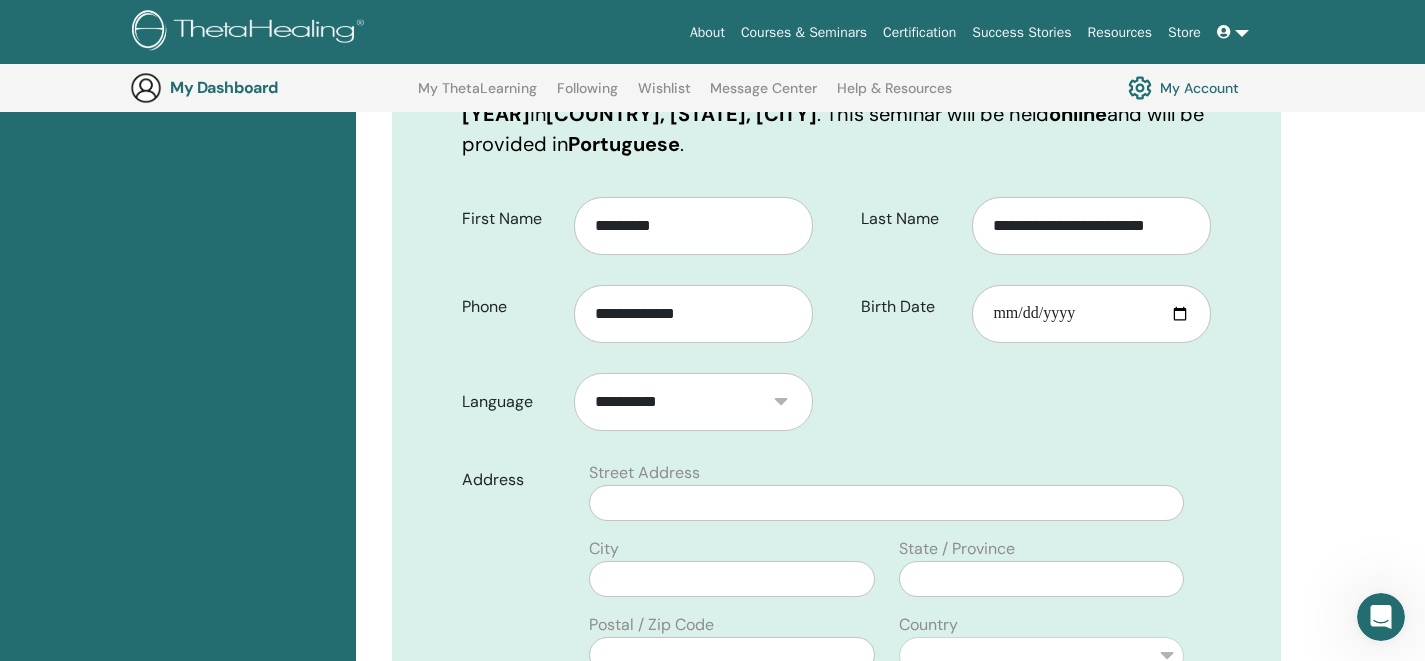 scroll, scrollTop: 384, scrollLeft: 0, axis: vertical 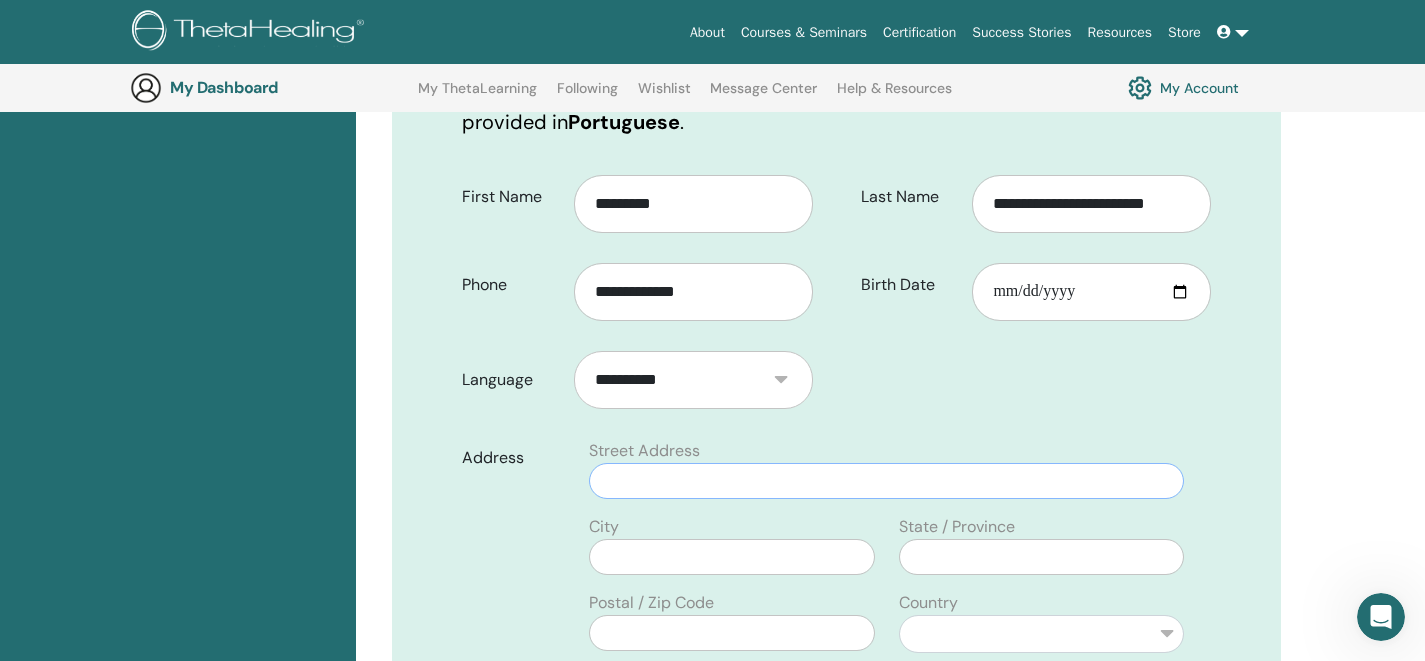 click at bounding box center [886, 481] 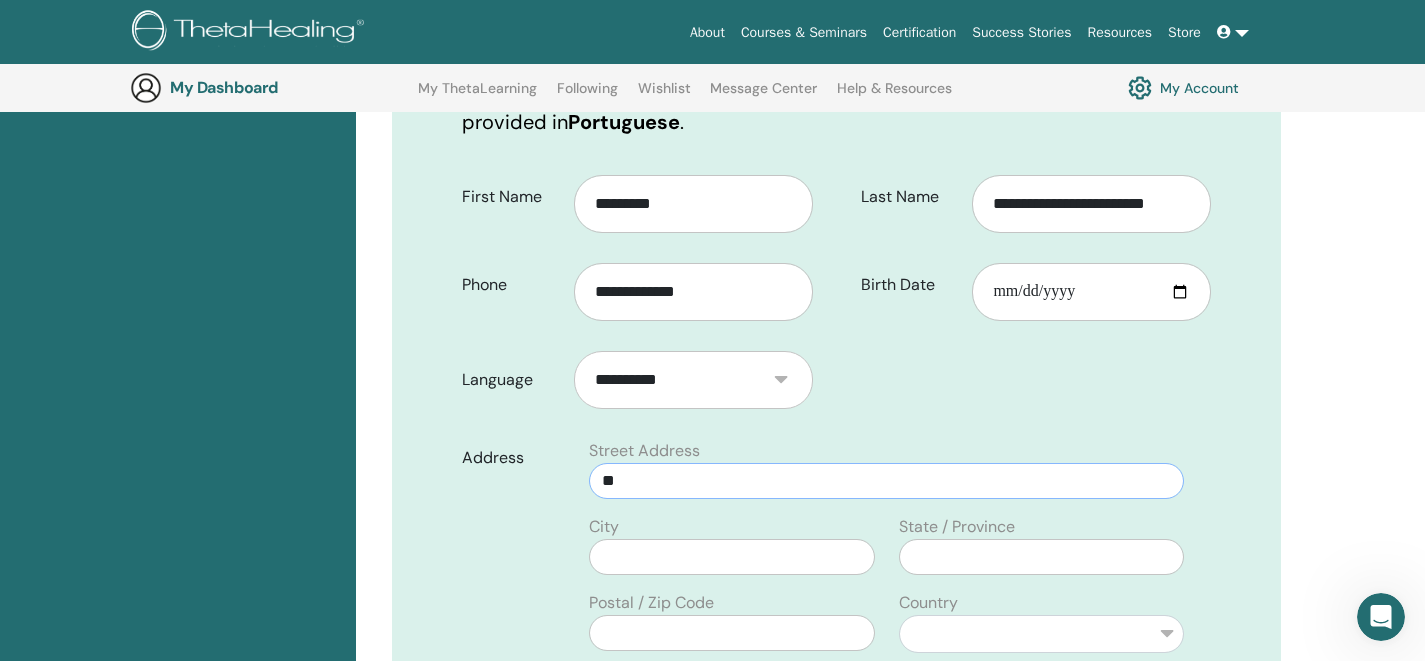 type on "*" 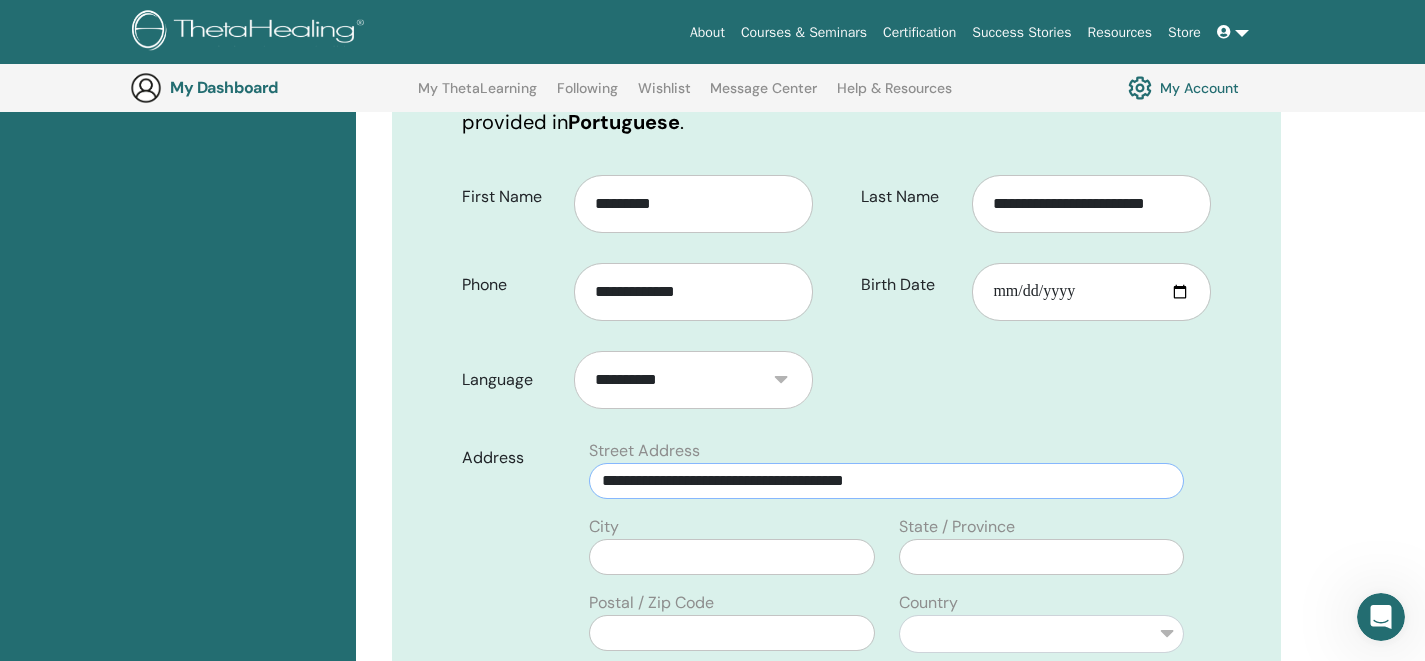 type on "**********" 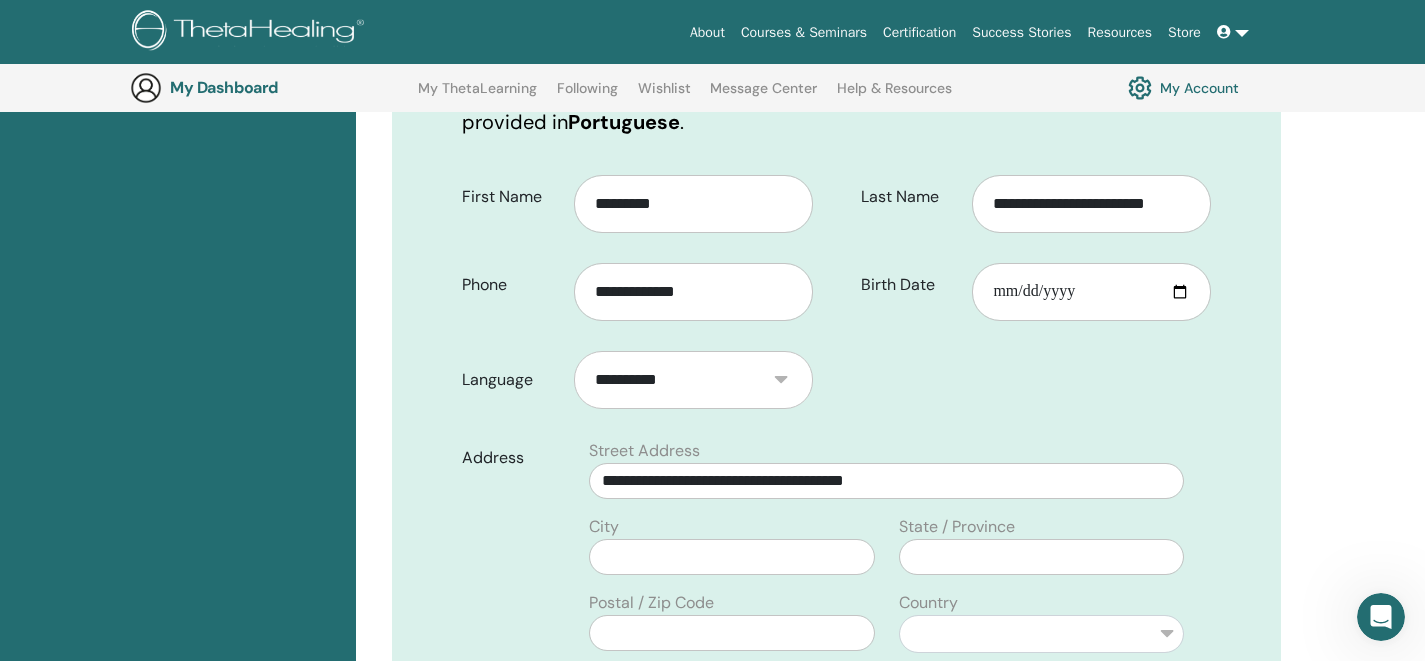 click on "**********" at bounding box center (886, 469) 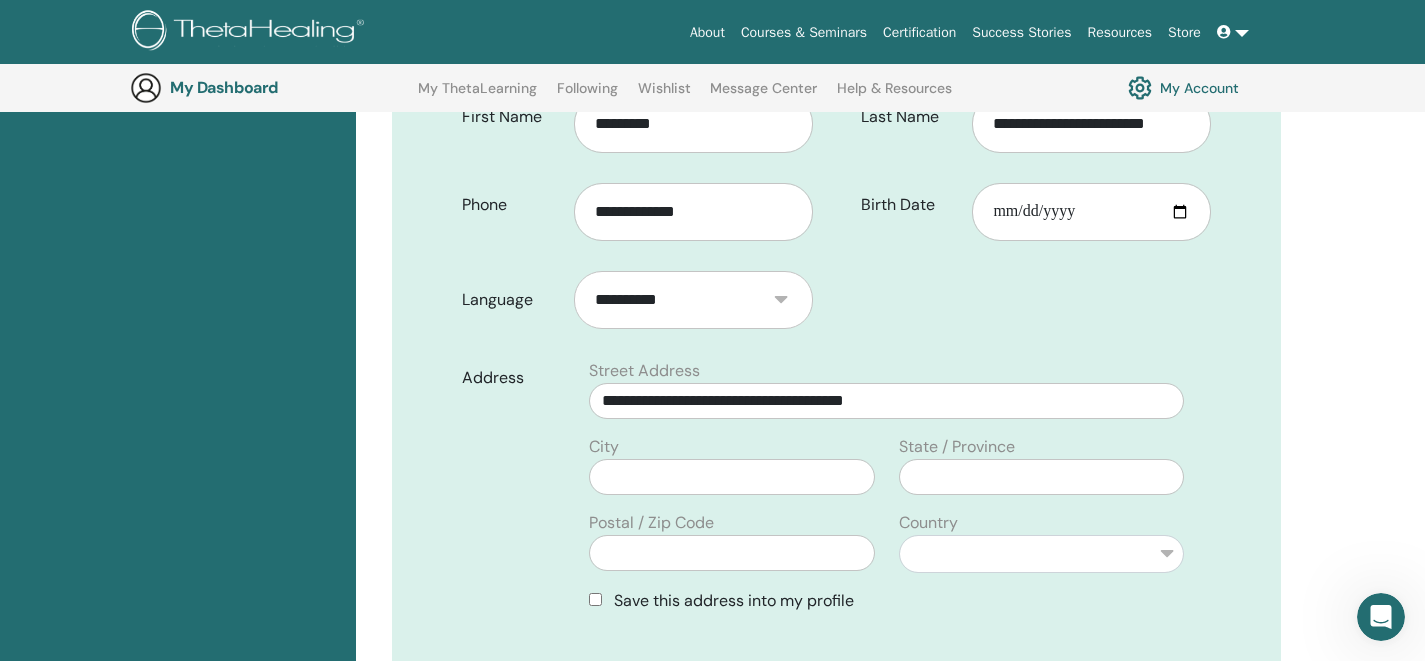 scroll, scrollTop: 493, scrollLeft: 0, axis: vertical 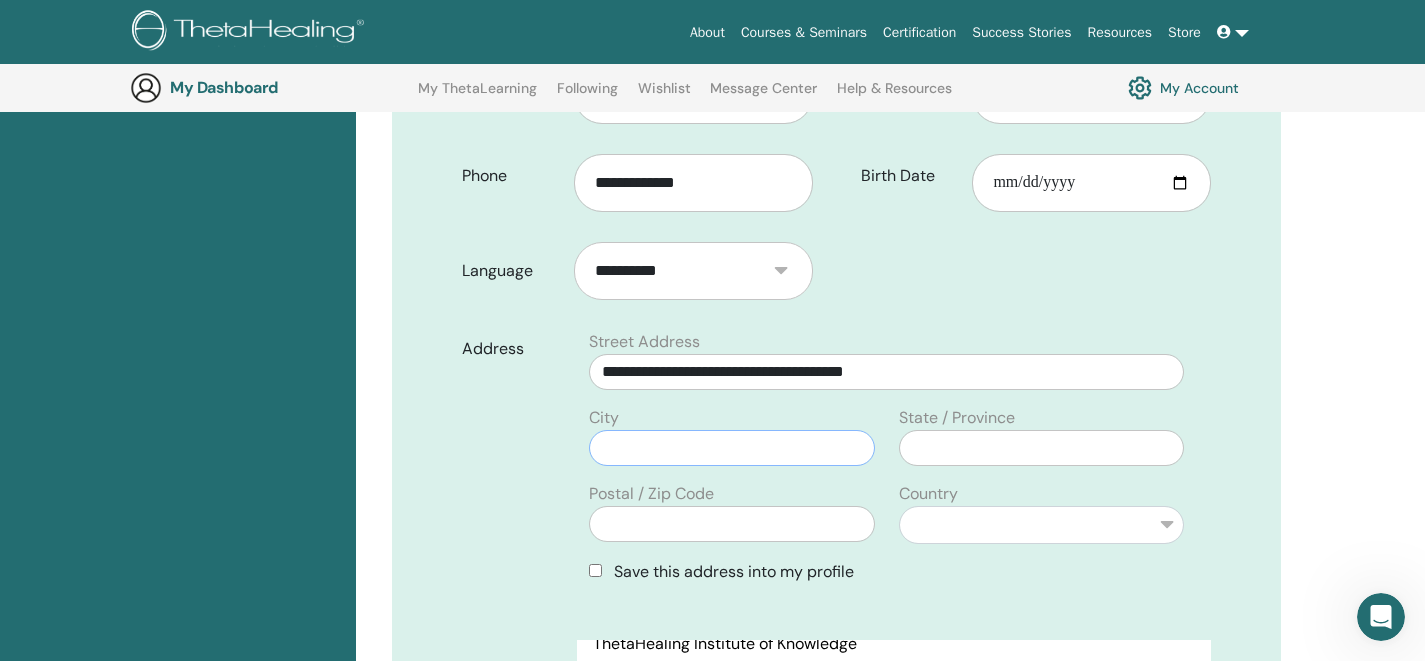 click at bounding box center (731, 448) 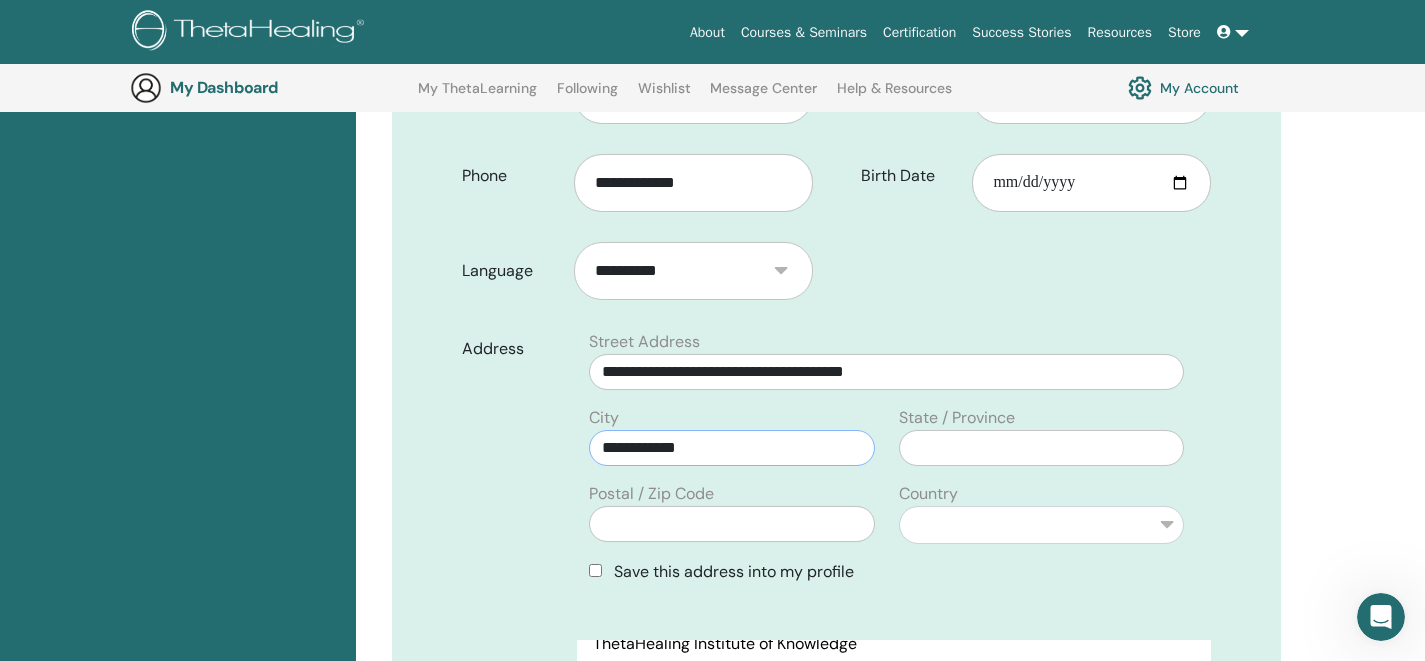 type on "**********" 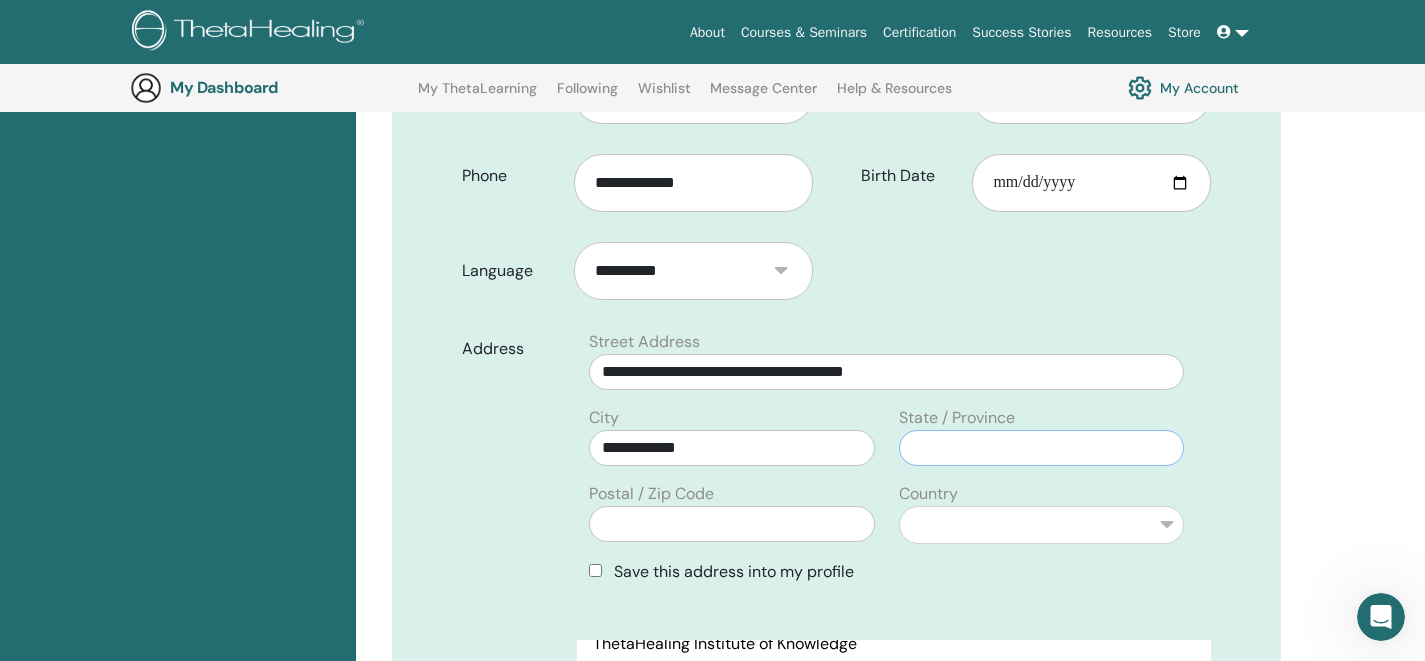 click at bounding box center (1041, 448) 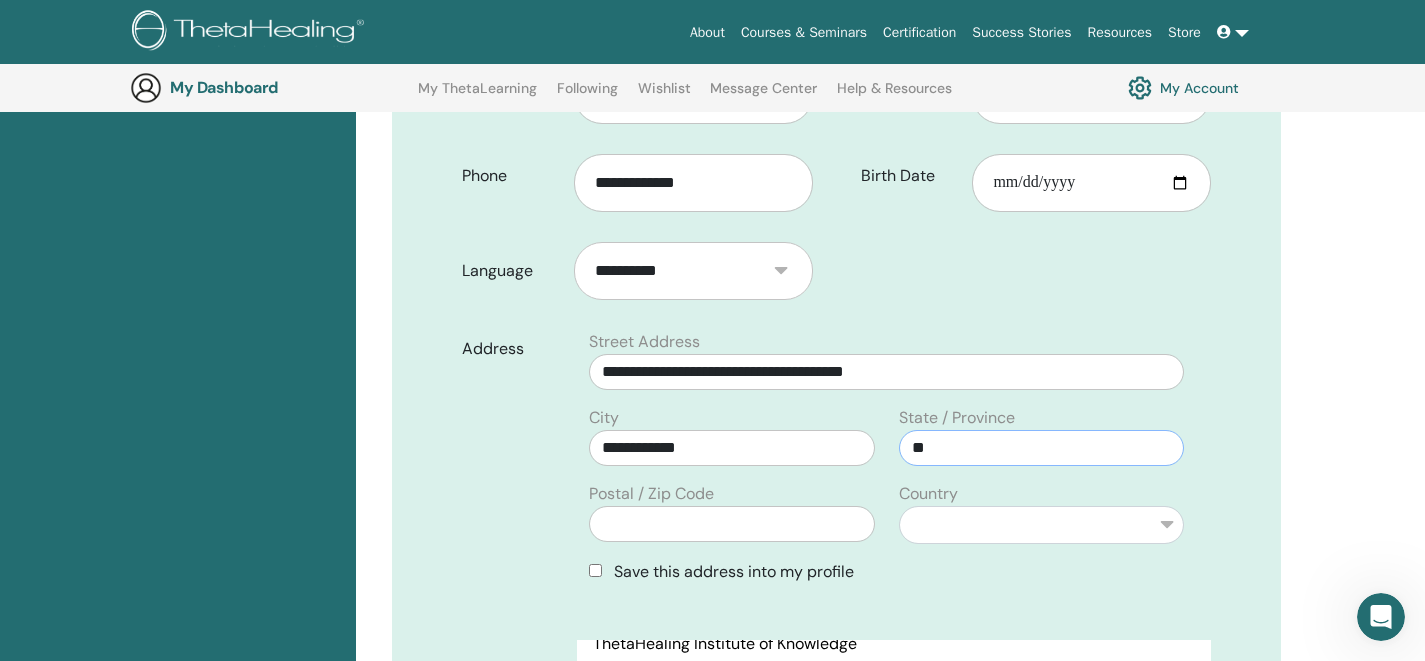 type on "**" 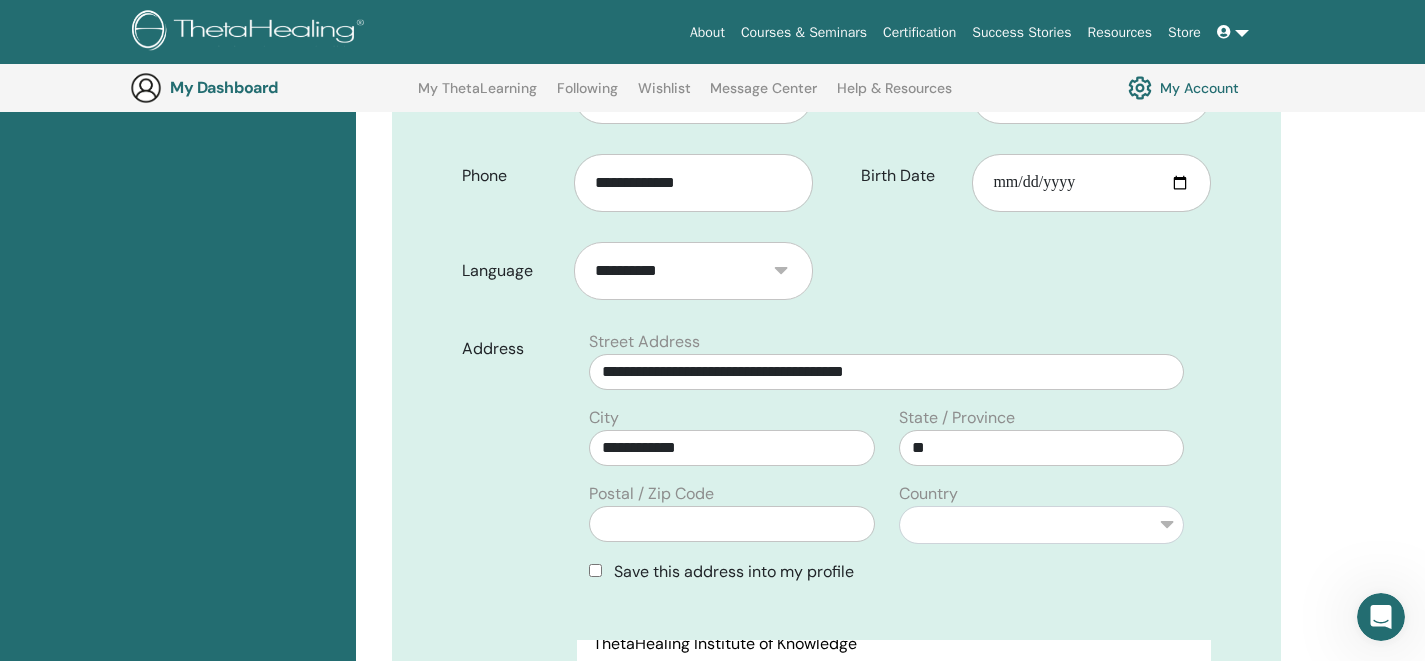 click on "**********" at bounding box center [836, 486] 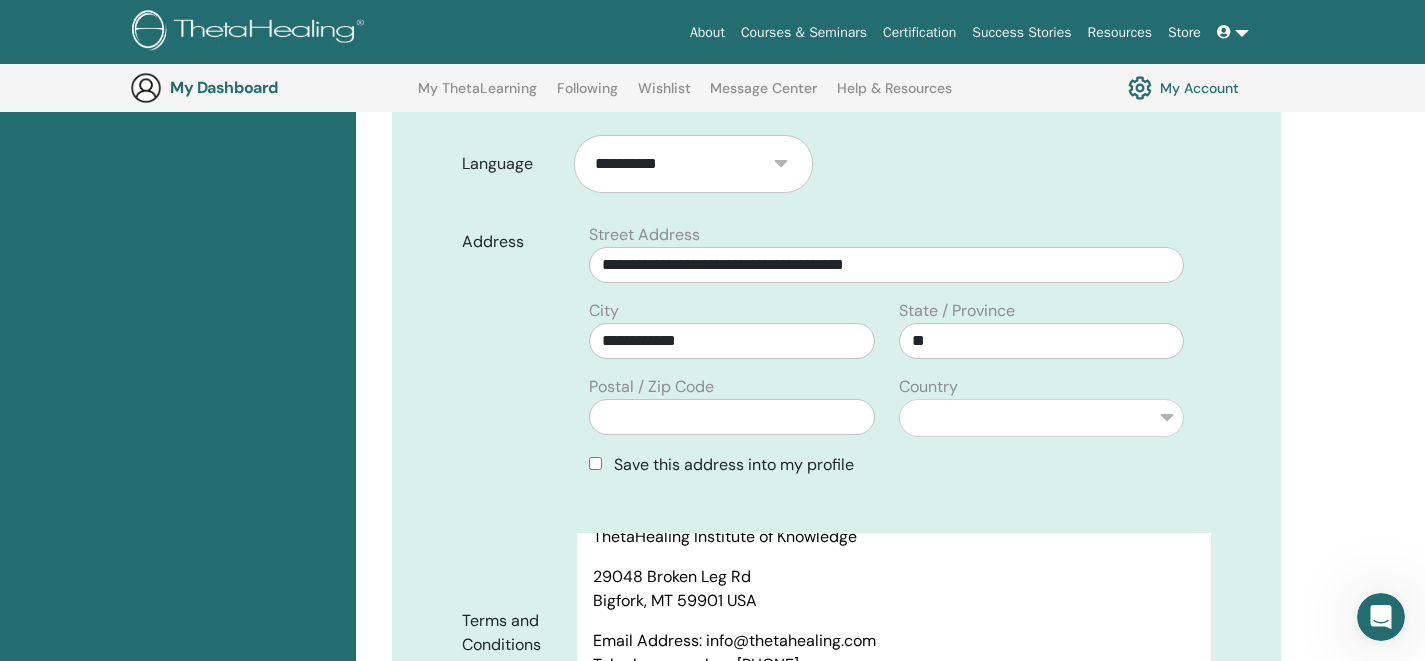 scroll, scrollTop: 677, scrollLeft: 0, axis: vertical 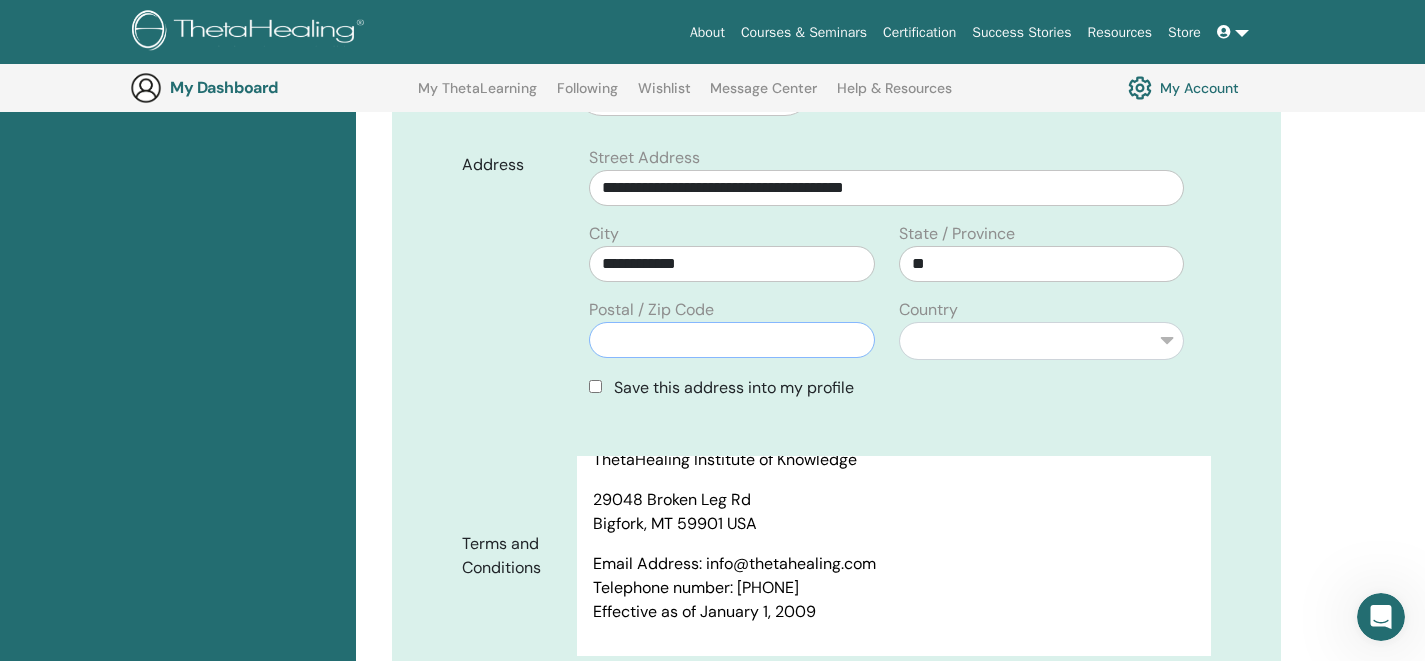click at bounding box center (731, 340) 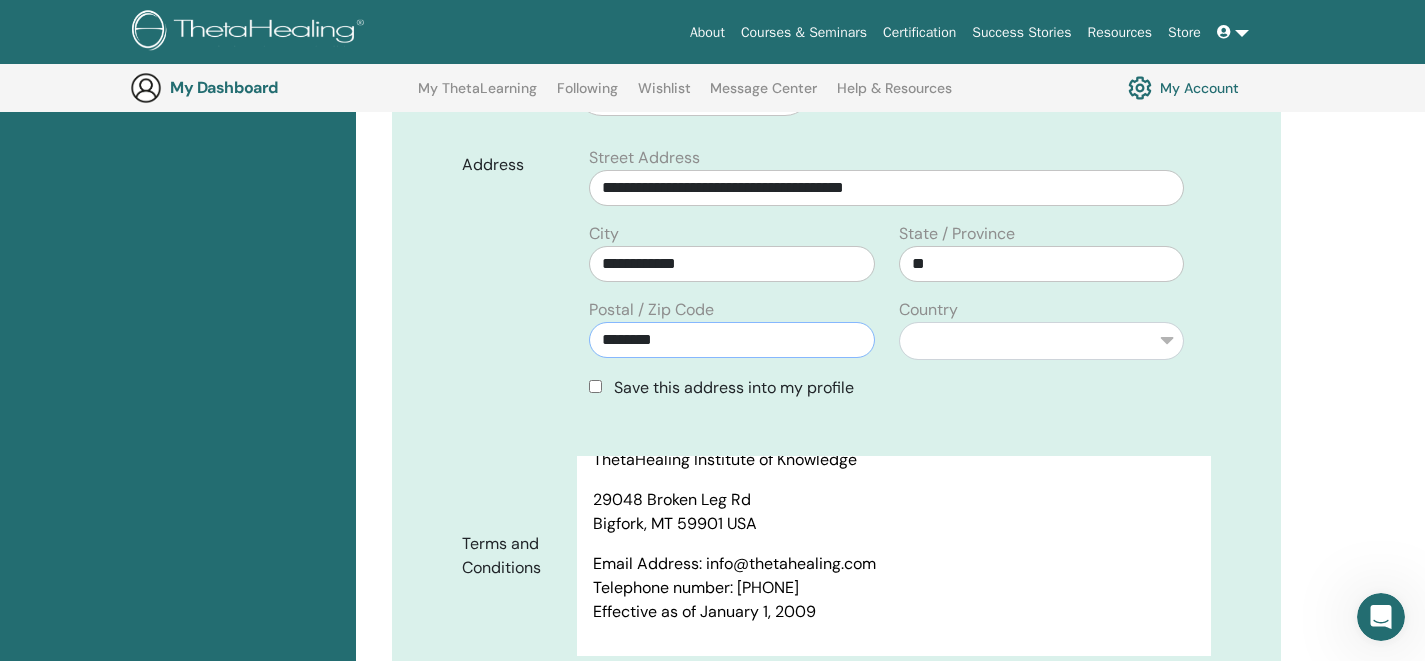 type on "********" 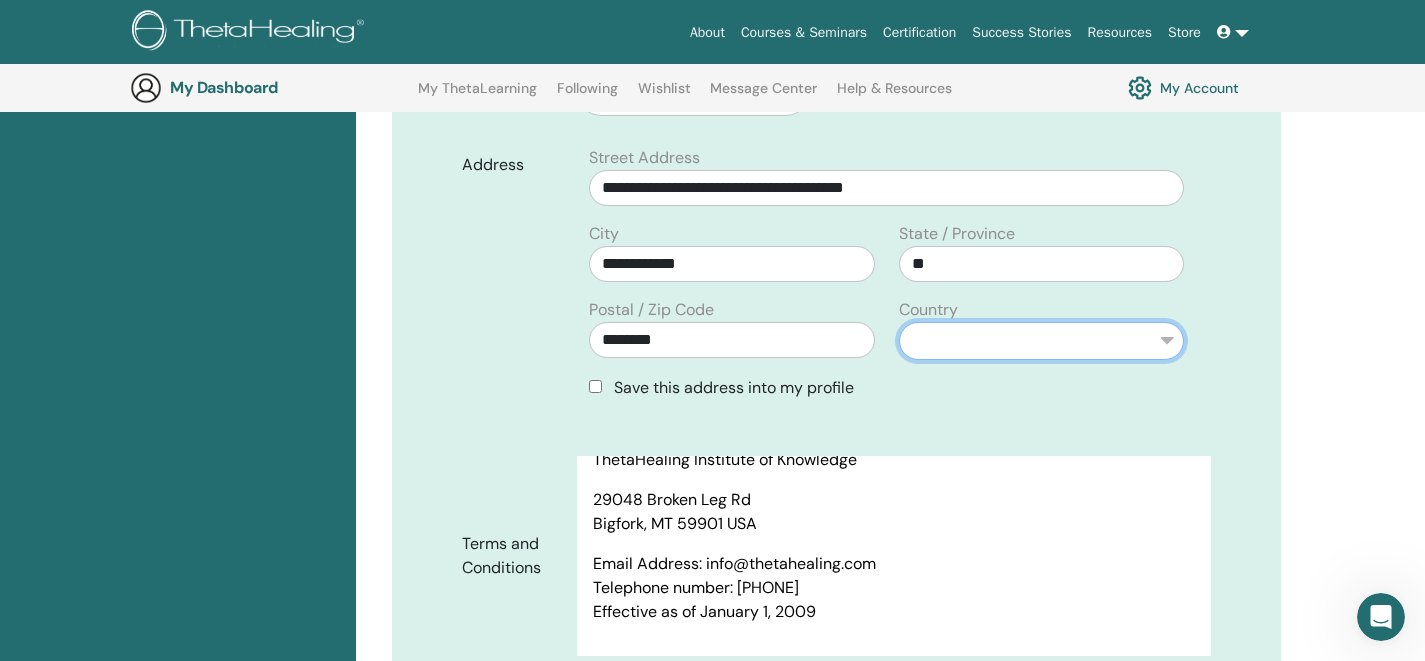 click on "**********" at bounding box center (1041, 341) 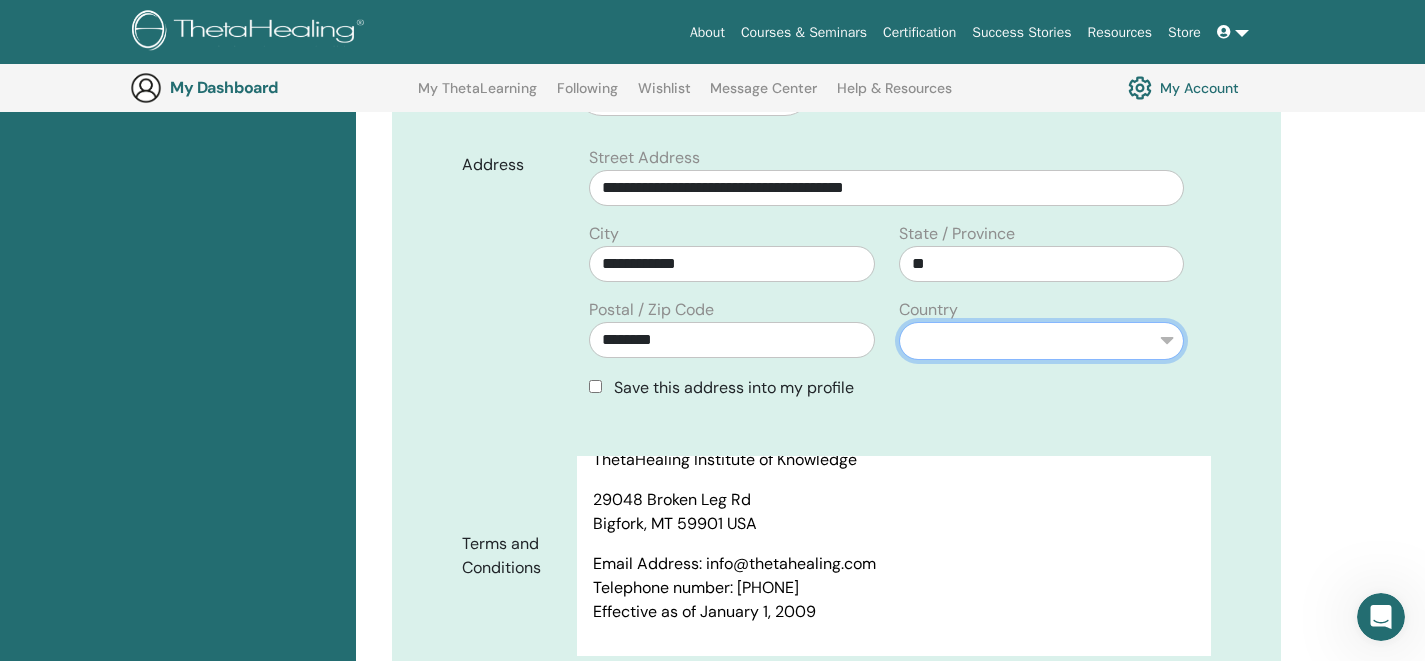 select on "**" 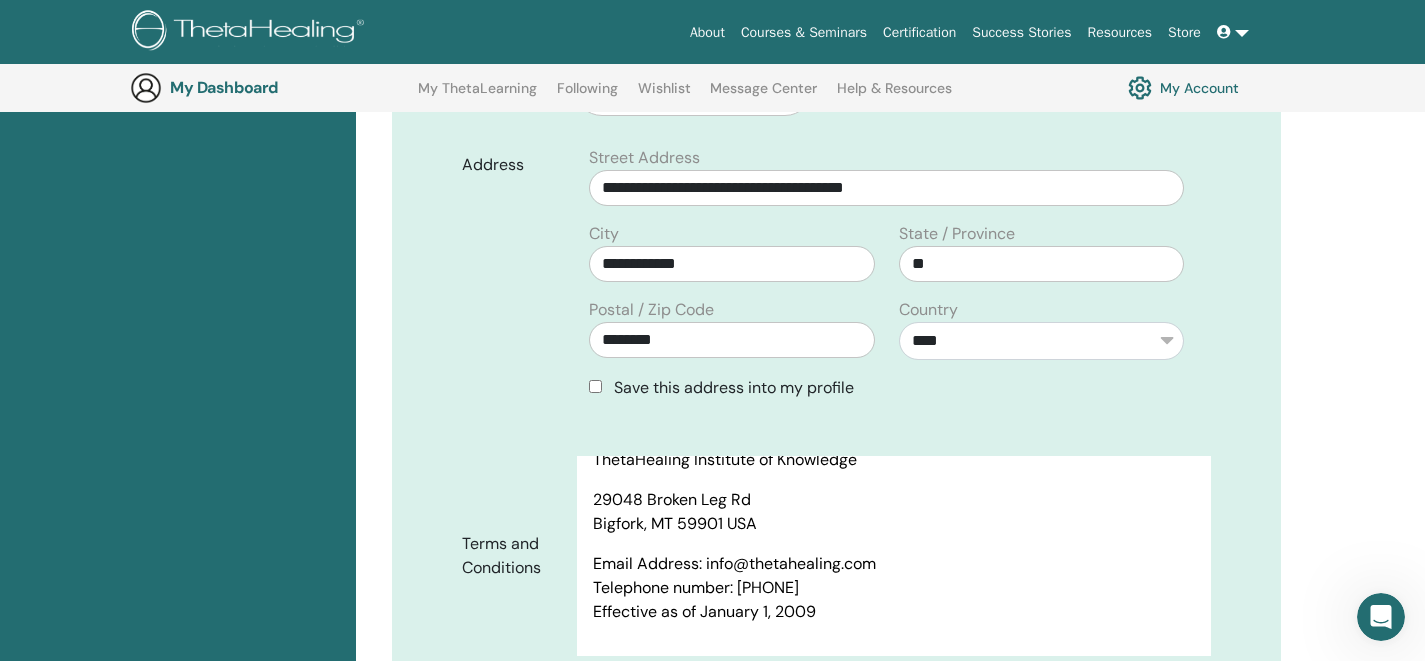 click on "**********" at bounding box center [886, 281] 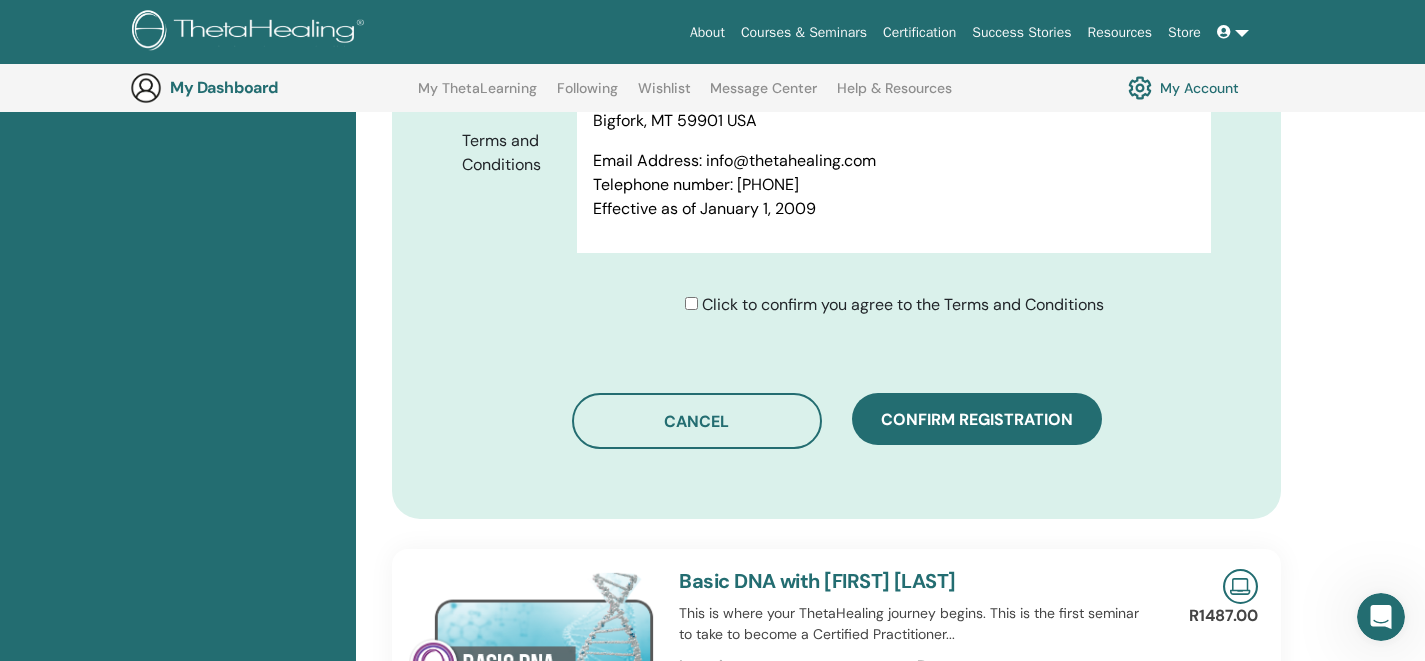 scroll, scrollTop: 1197, scrollLeft: 0, axis: vertical 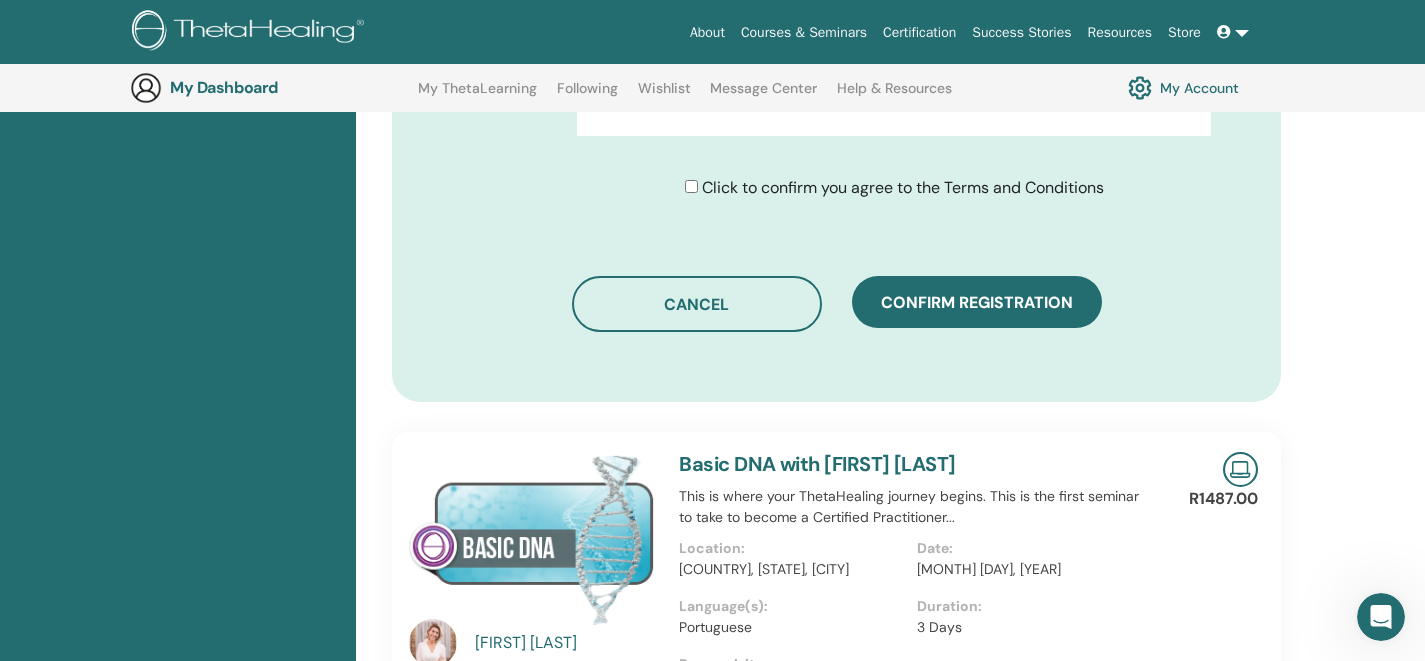 click on "Click to confirm you agree to the Terms and Conditions" at bounding box center (903, 187) 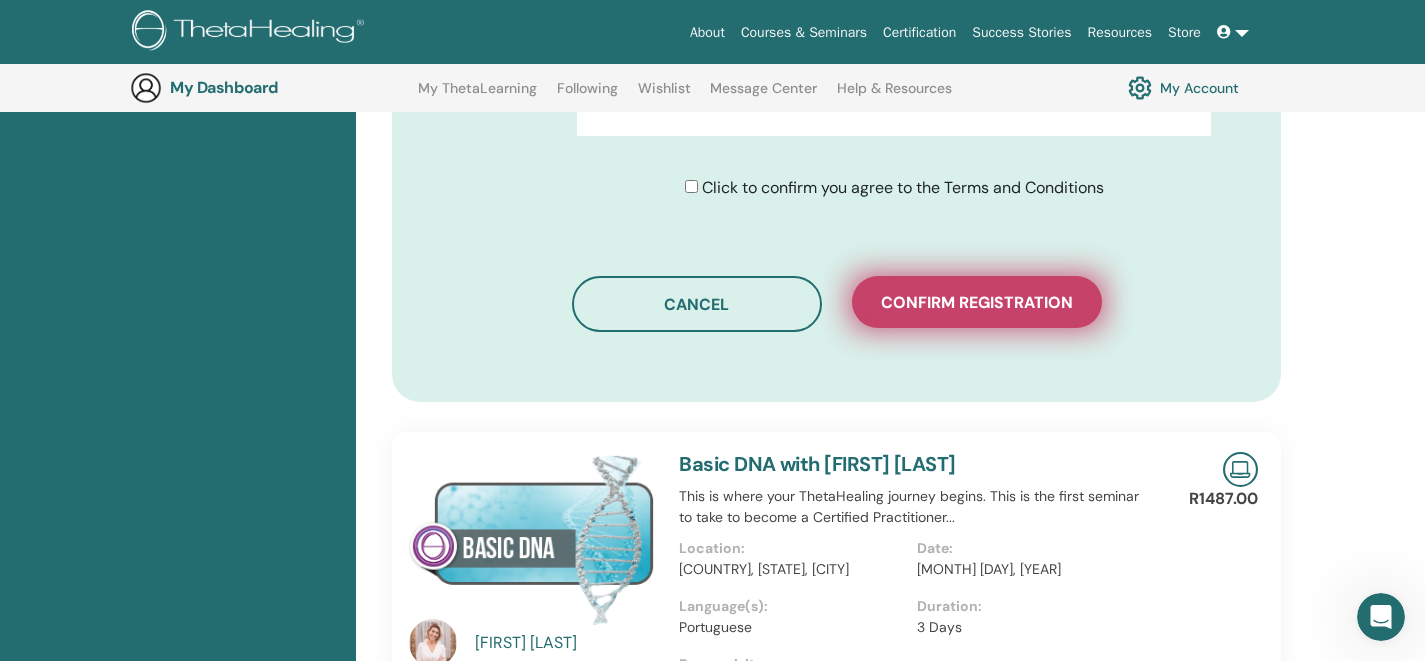 click on "Confirm registration" at bounding box center [977, 302] 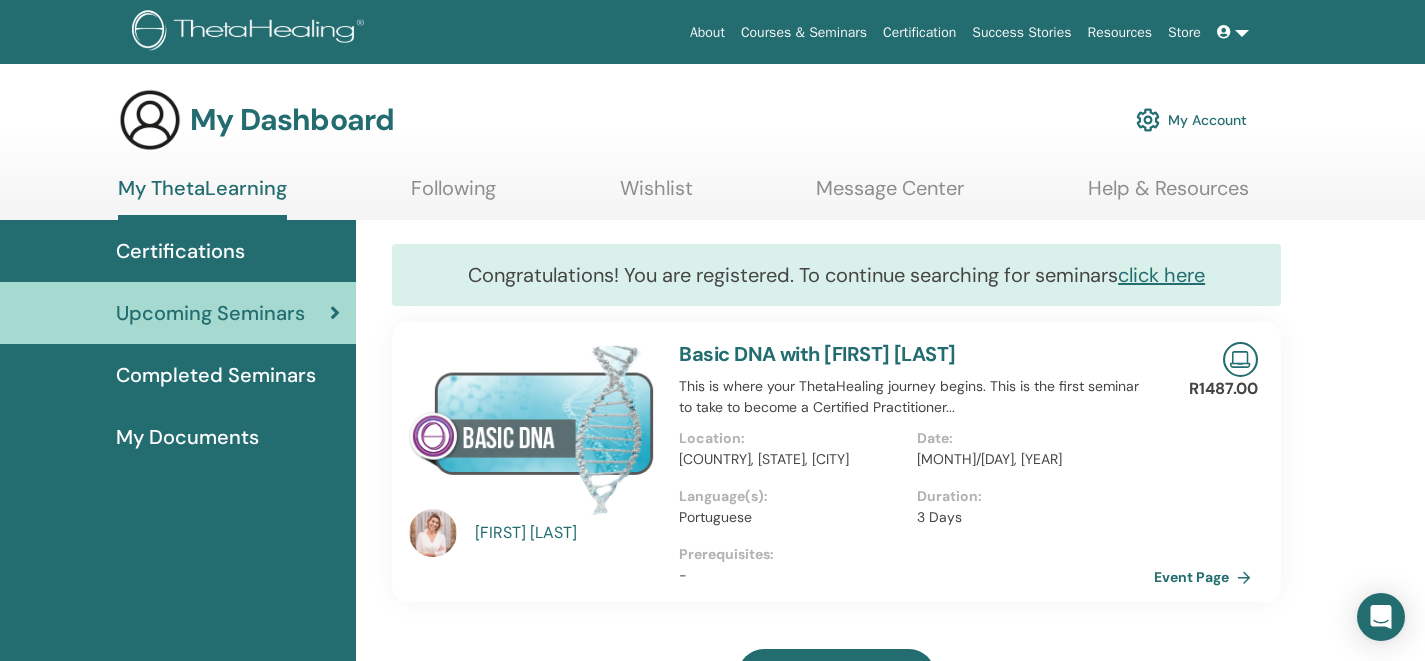 scroll, scrollTop: 5, scrollLeft: 0, axis: vertical 